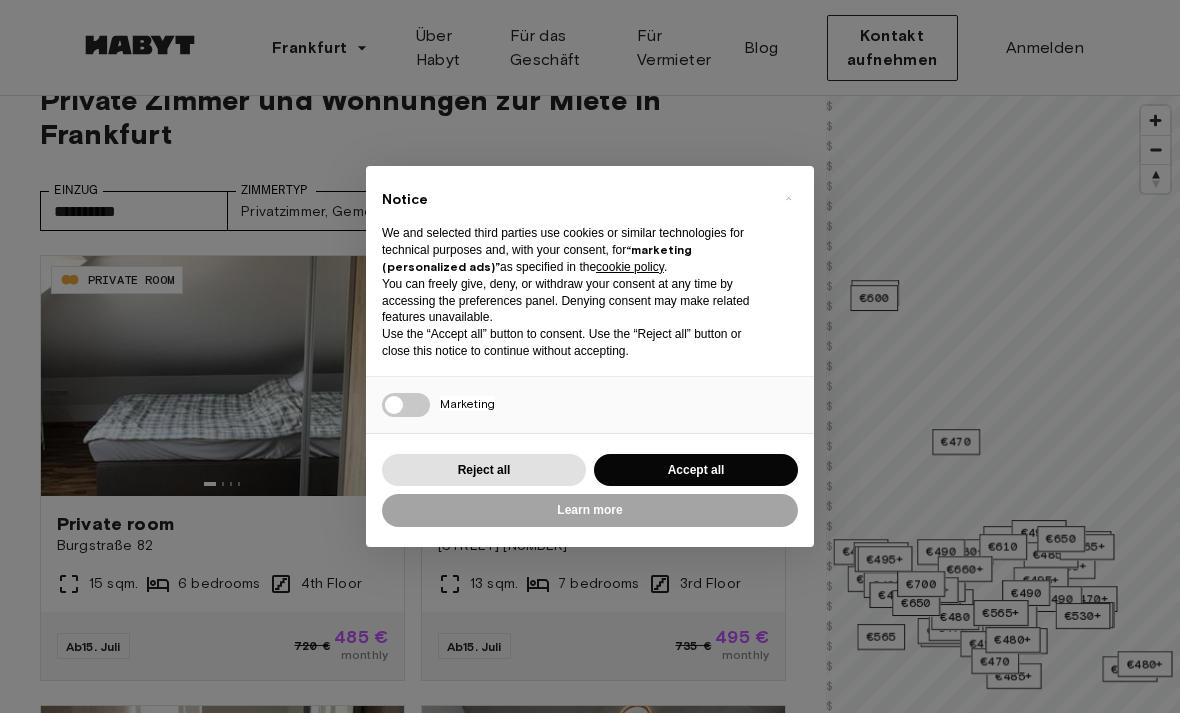 scroll, scrollTop: 54, scrollLeft: 0, axis: vertical 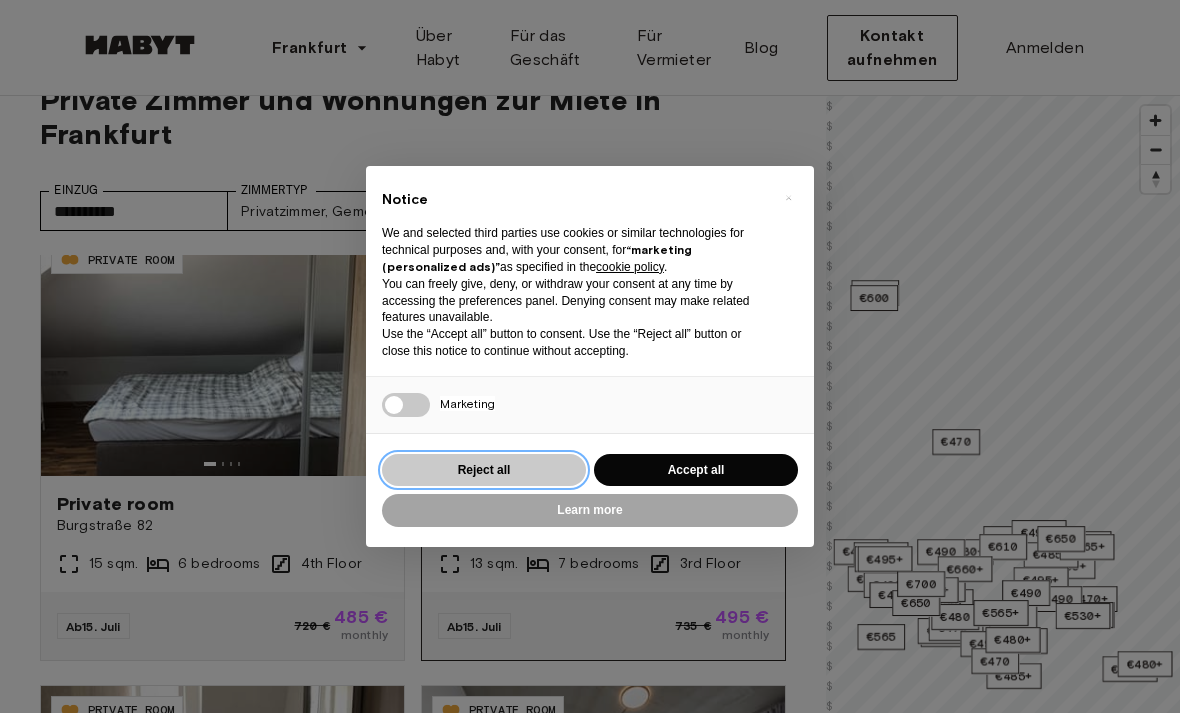 click on "Reject all" at bounding box center (484, 470) 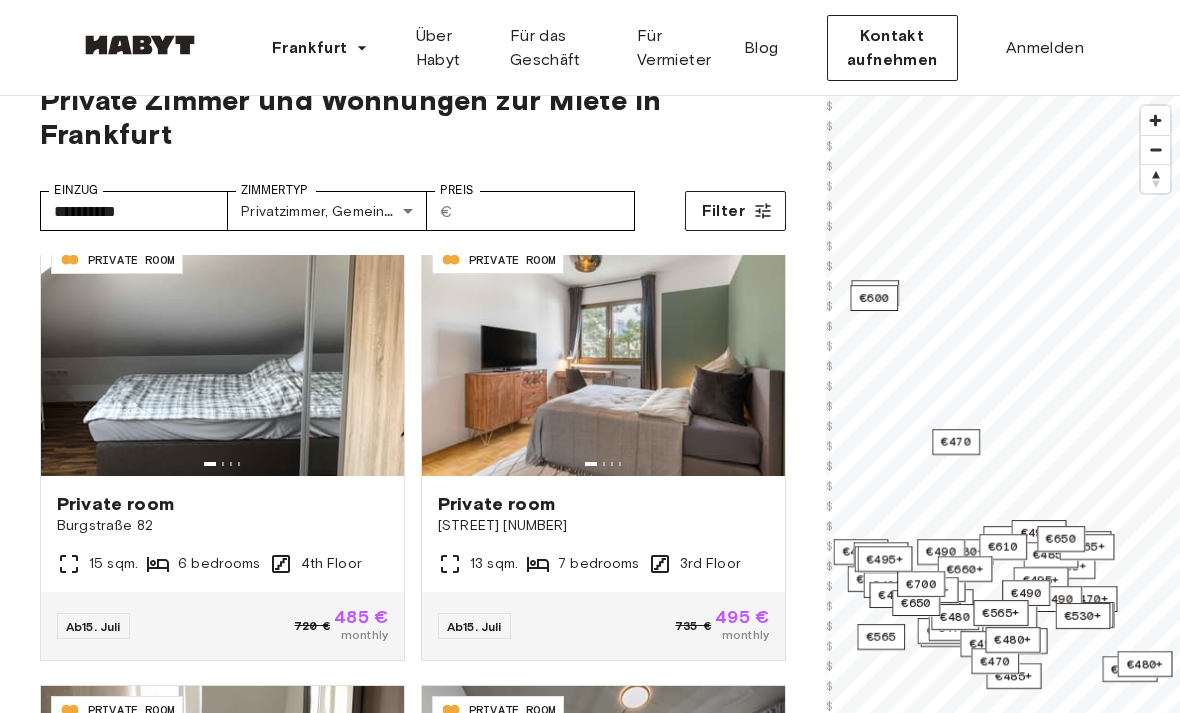 scroll, scrollTop: 42, scrollLeft: 0, axis: vertical 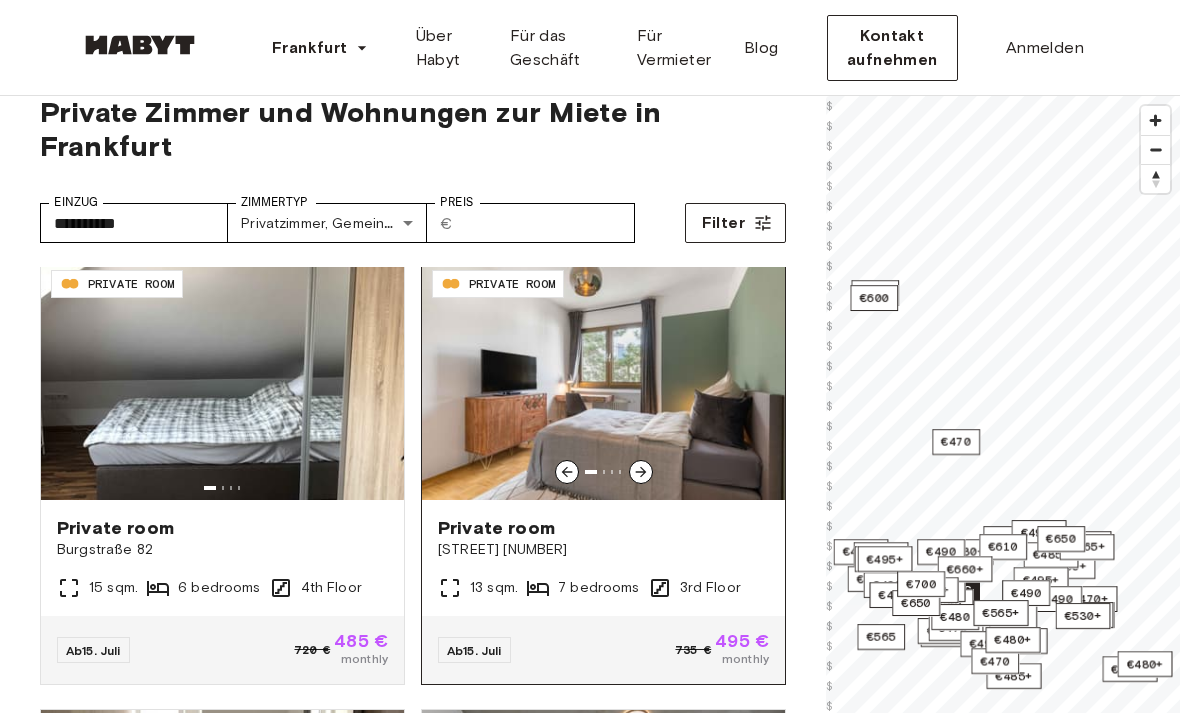 click 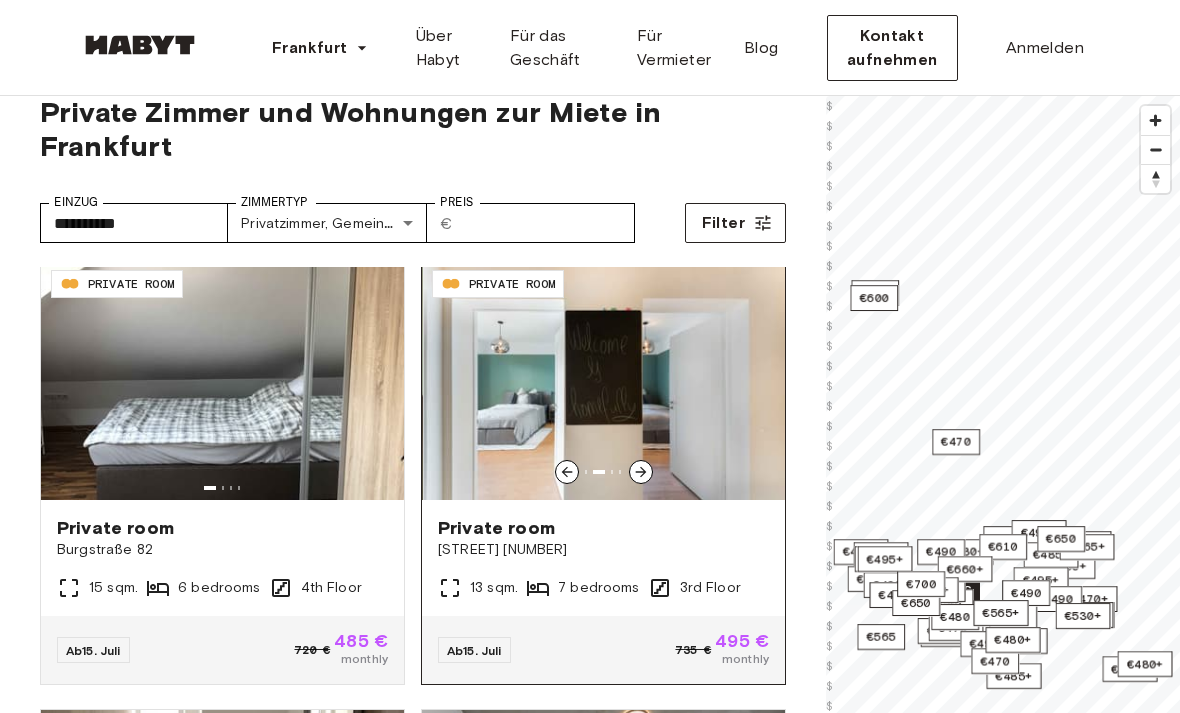 click 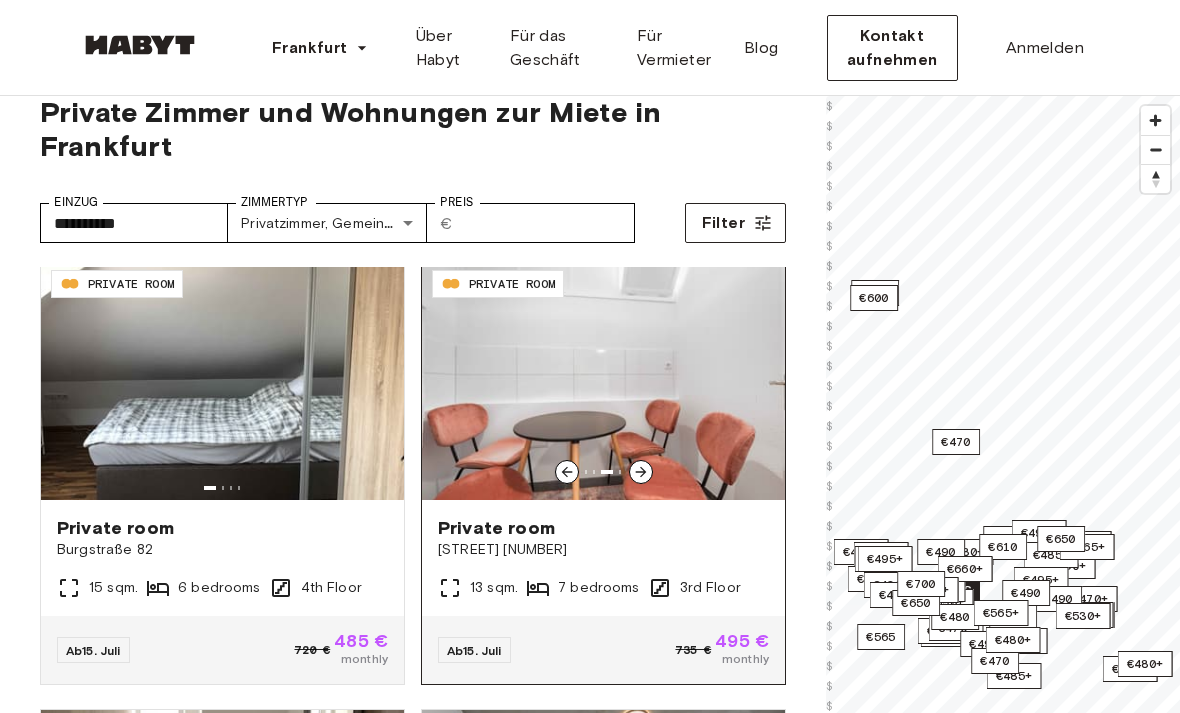 click 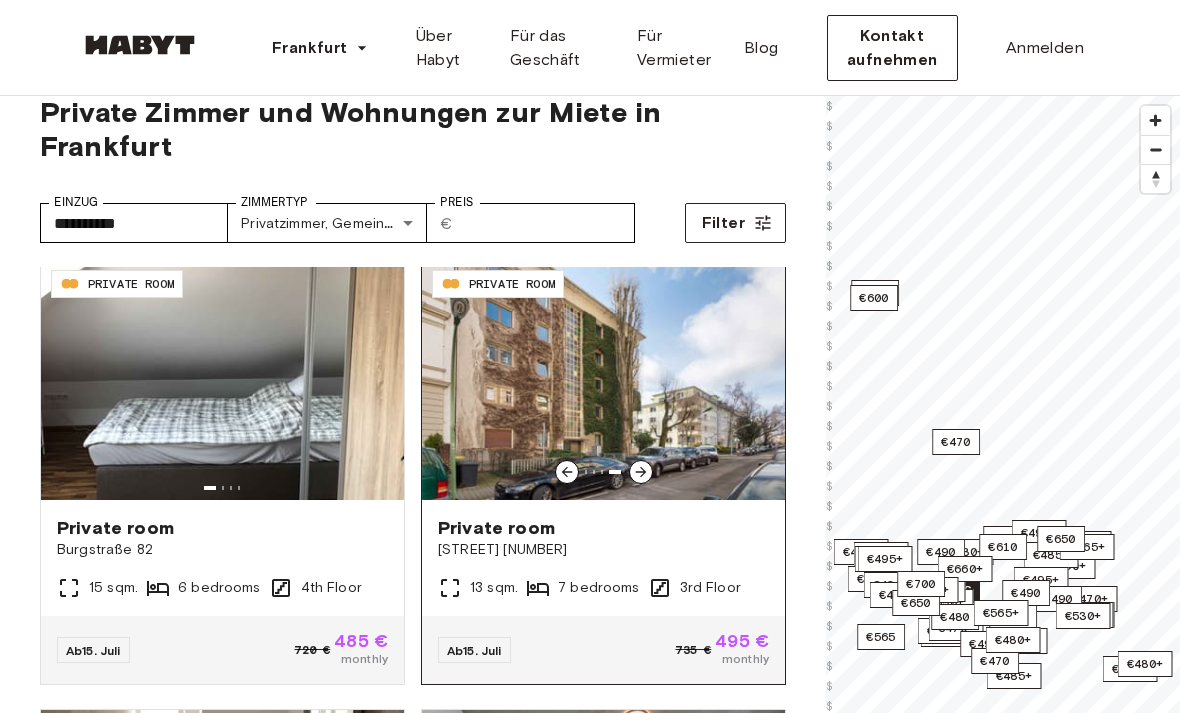 click 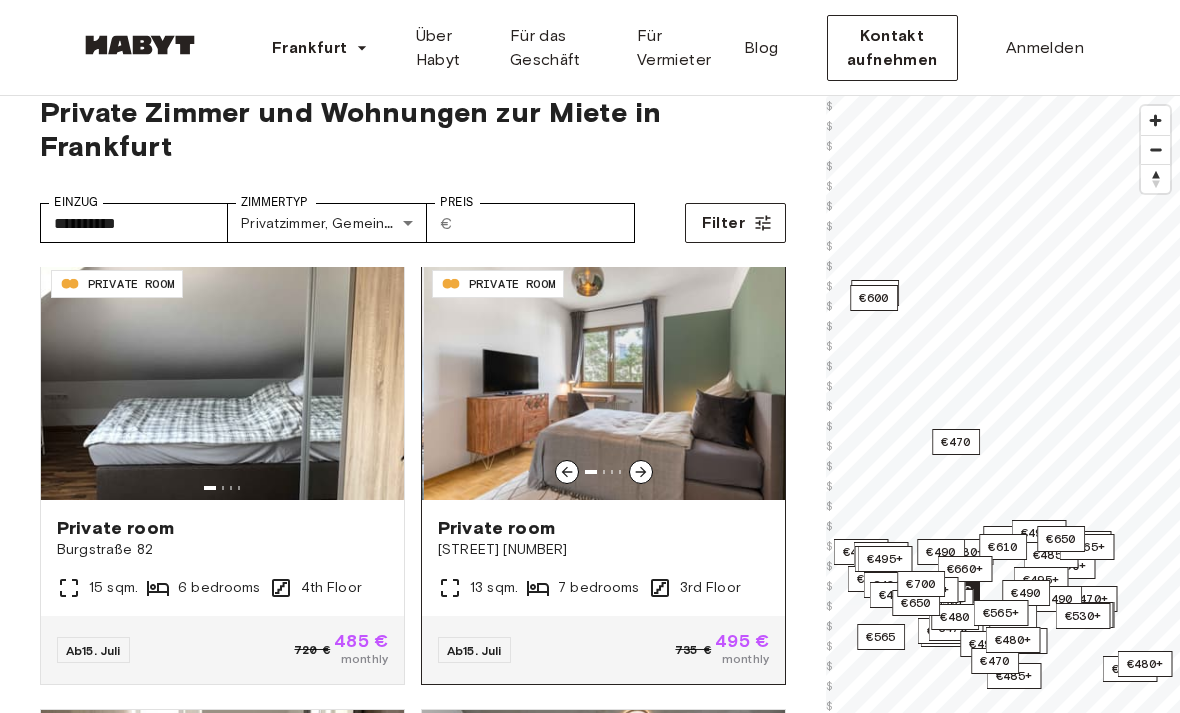 click 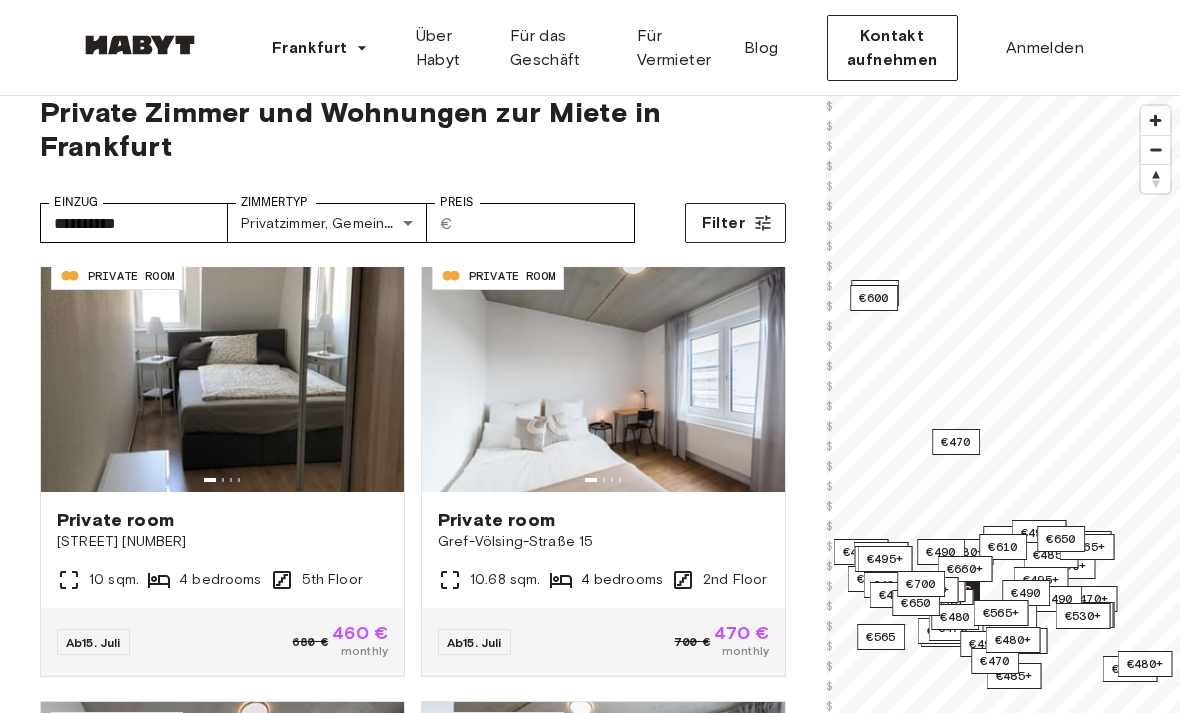 scroll, scrollTop: 469, scrollLeft: 0, axis: vertical 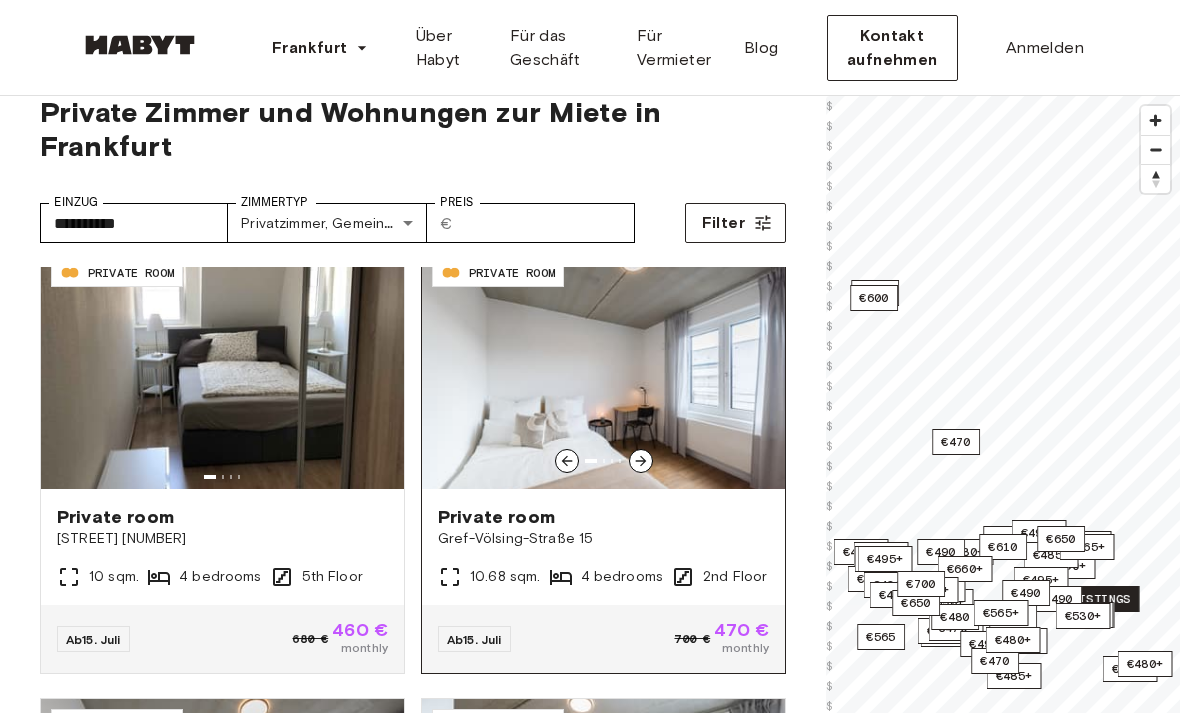 click 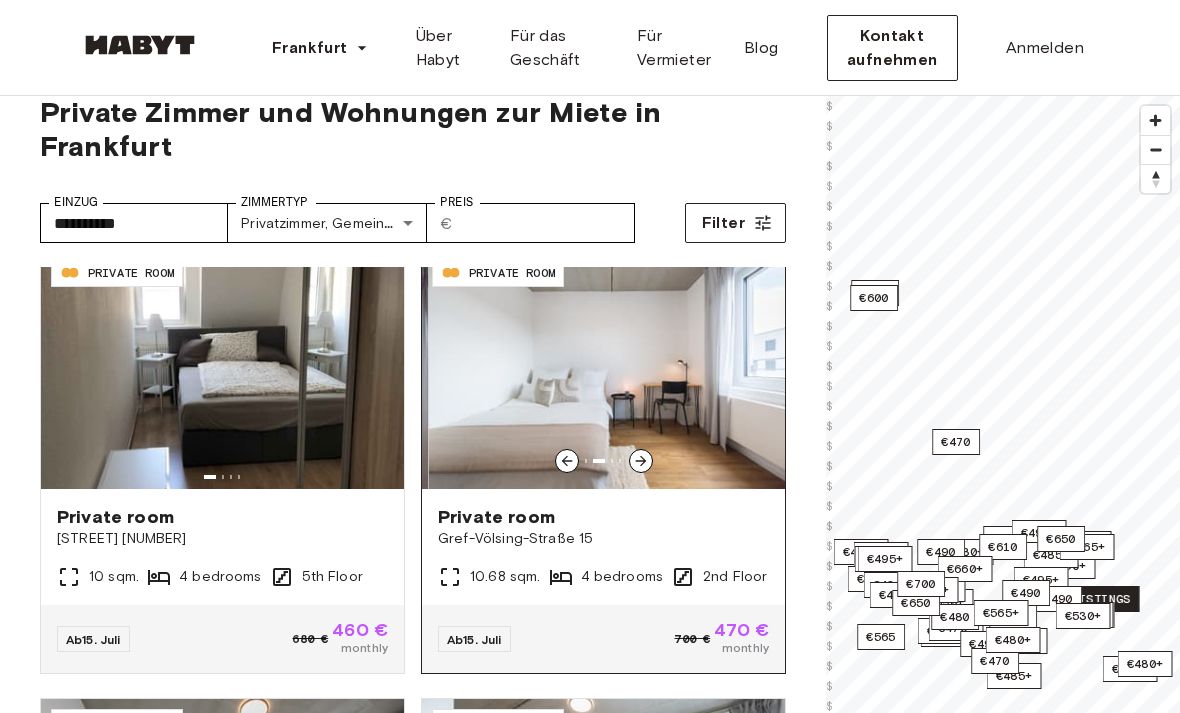 click 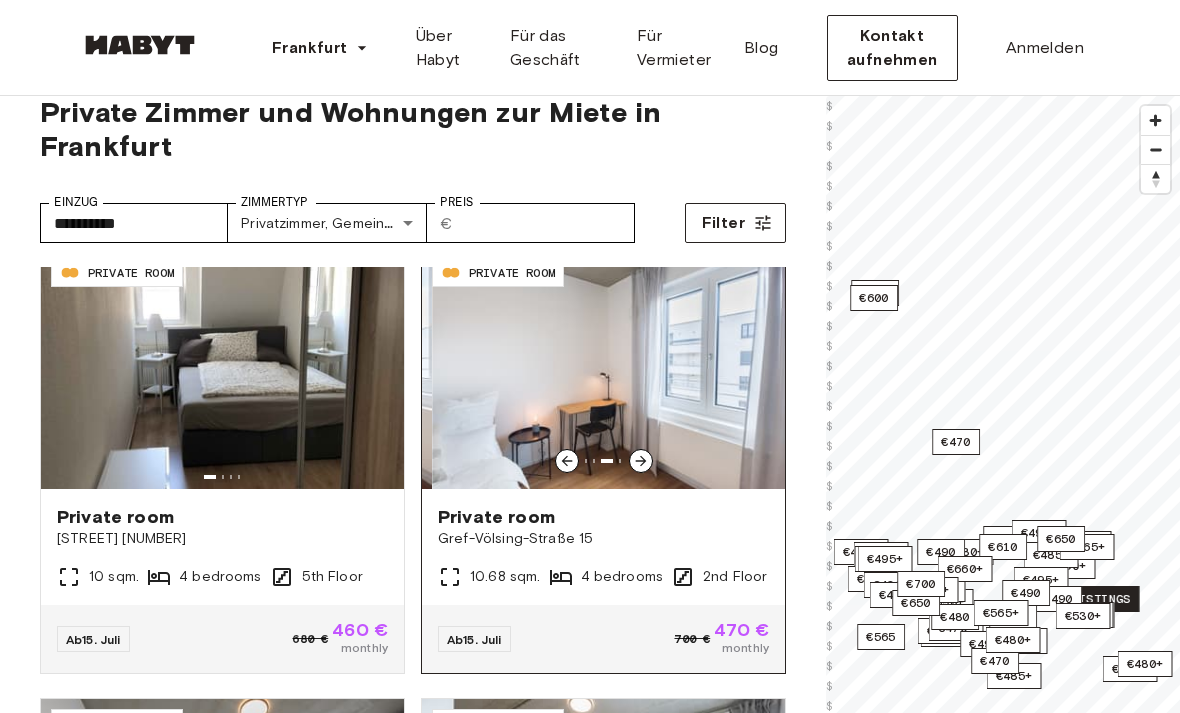 click 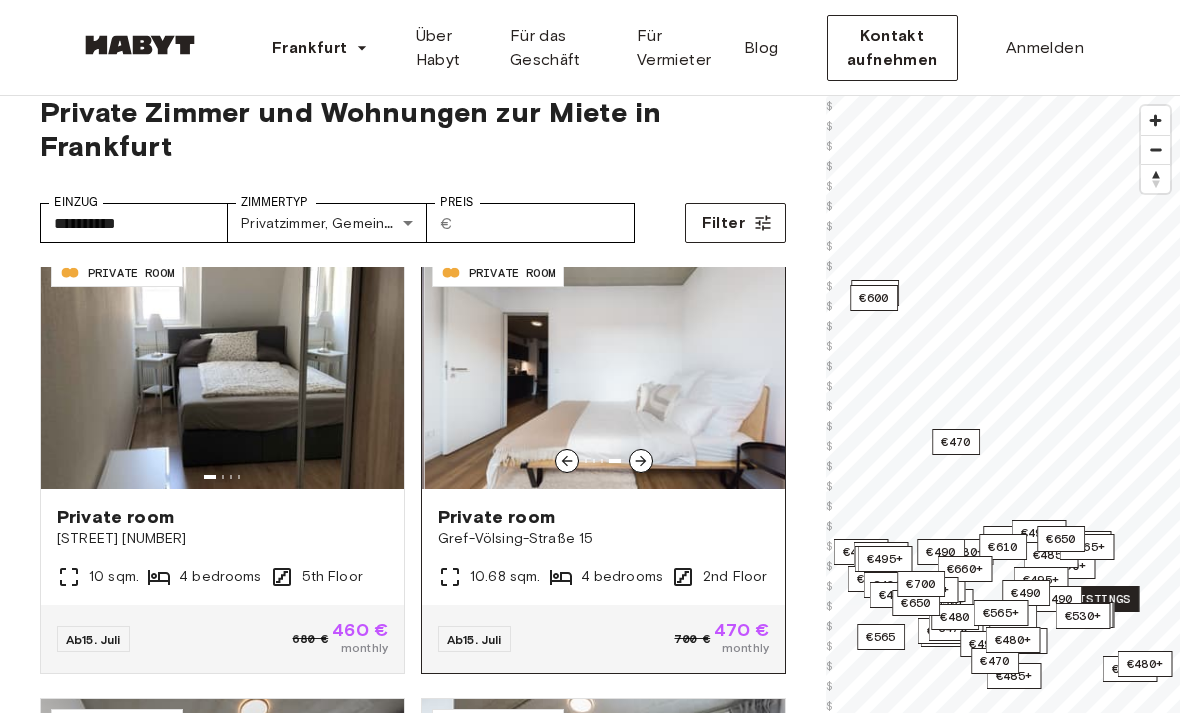 click 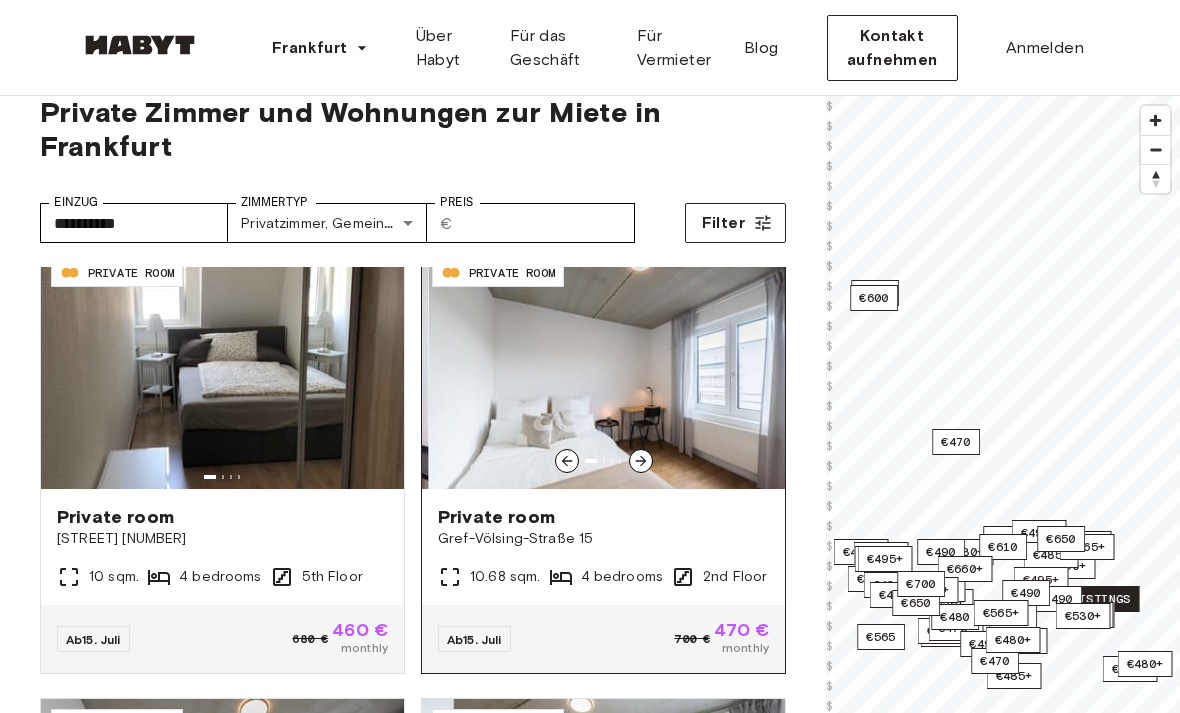 click 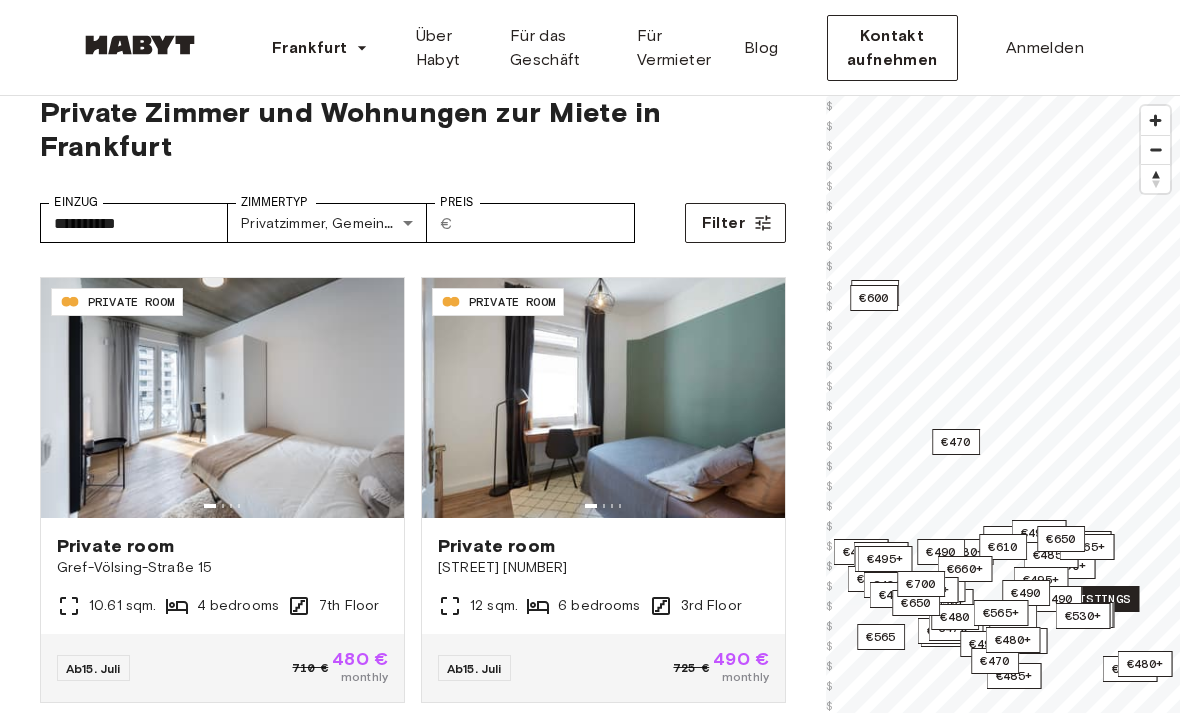 scroll, scrollTop: 1341, scrollLeft: 0, axis: vertical 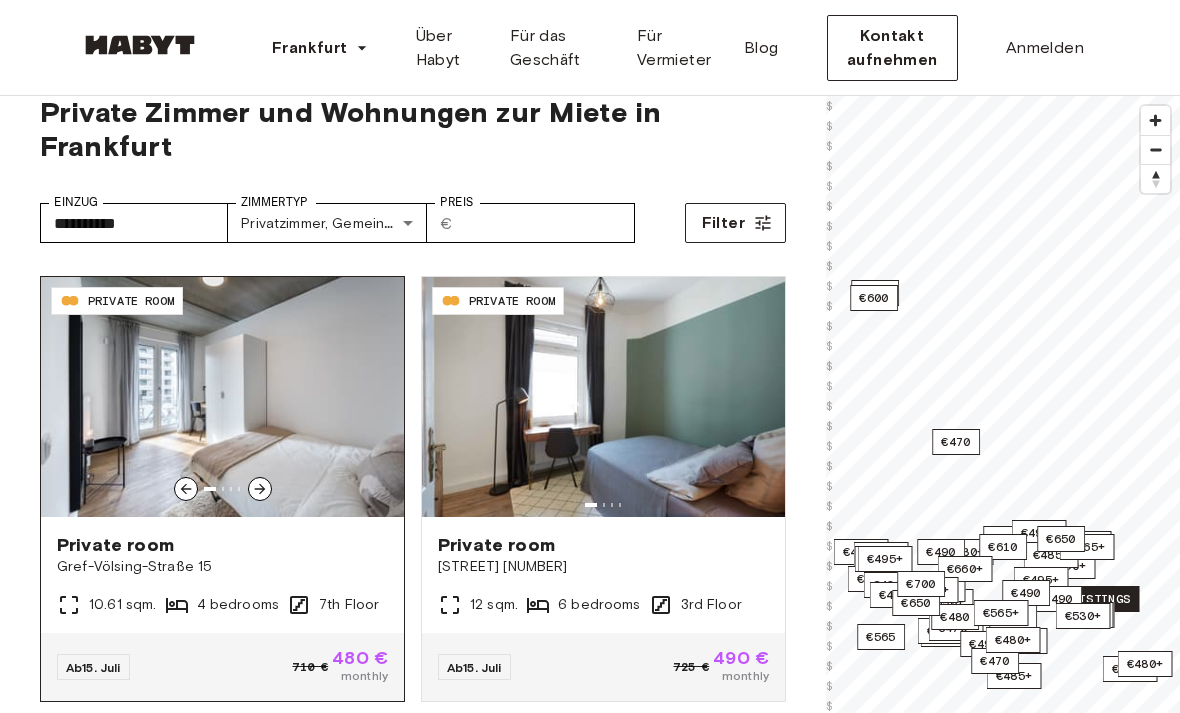 click 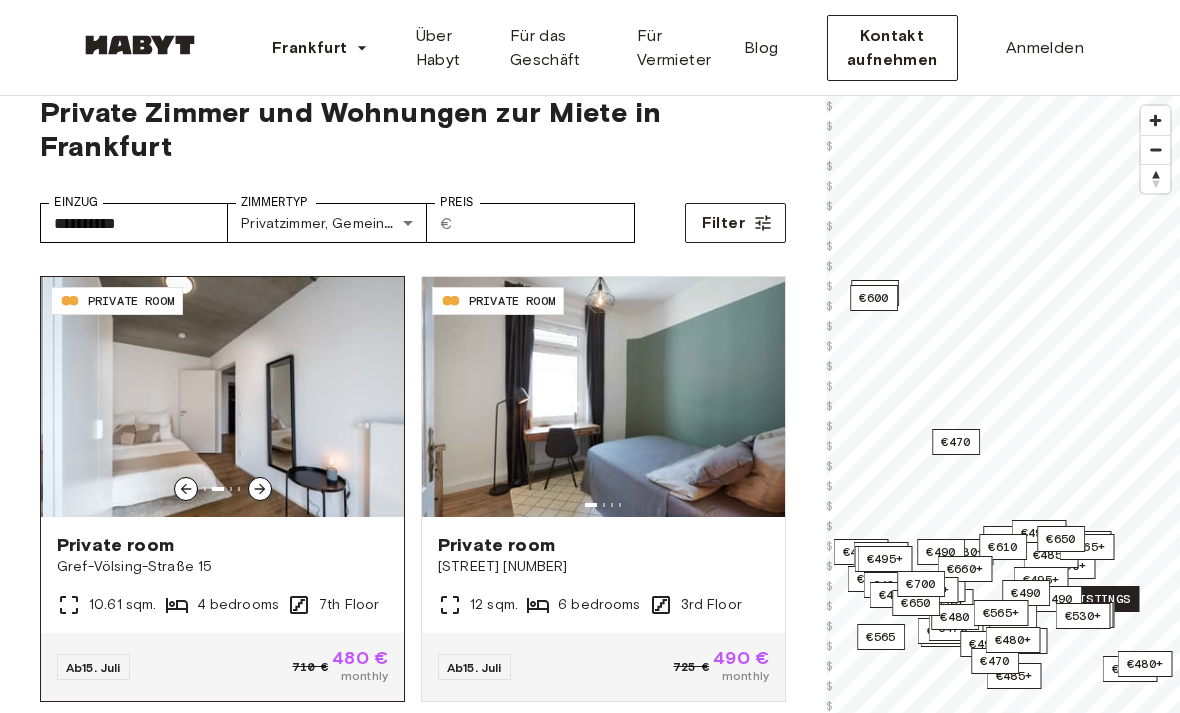 click 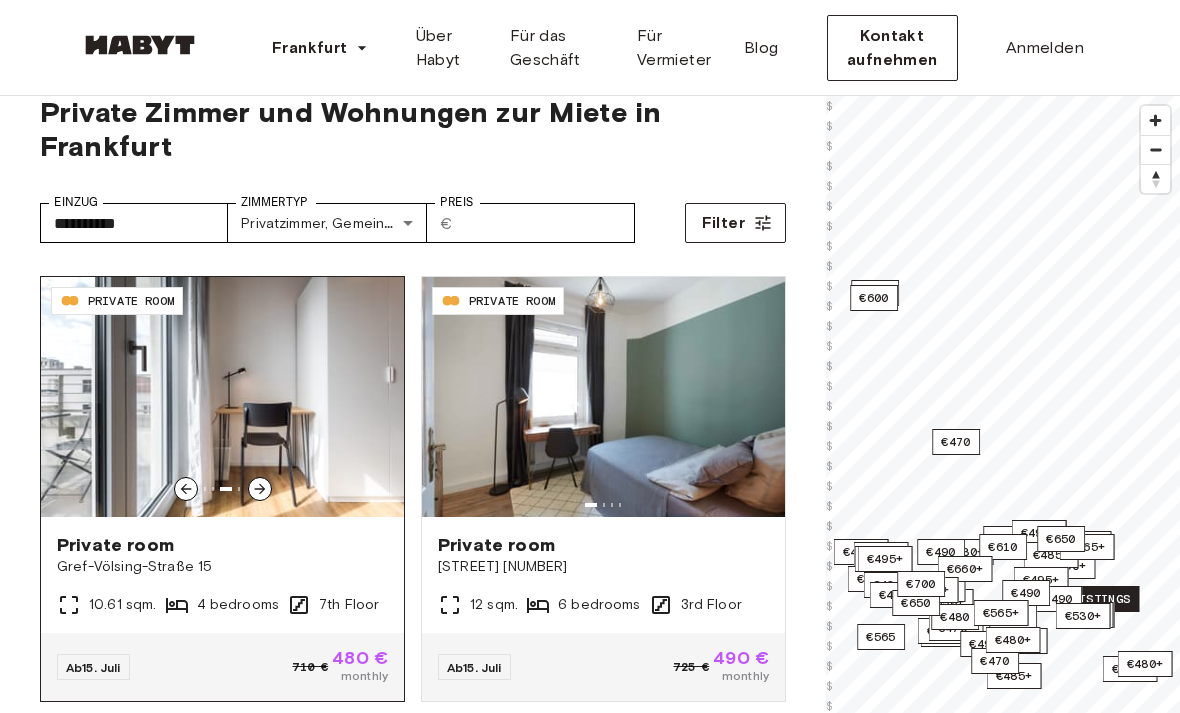 click 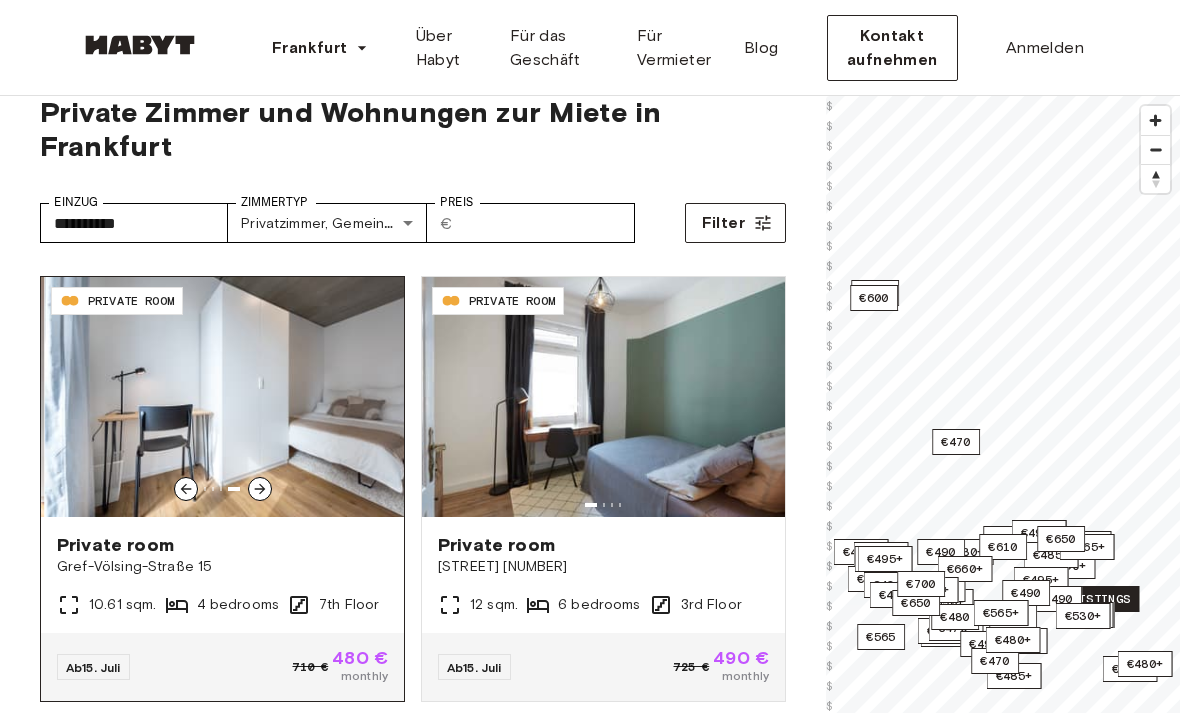 click 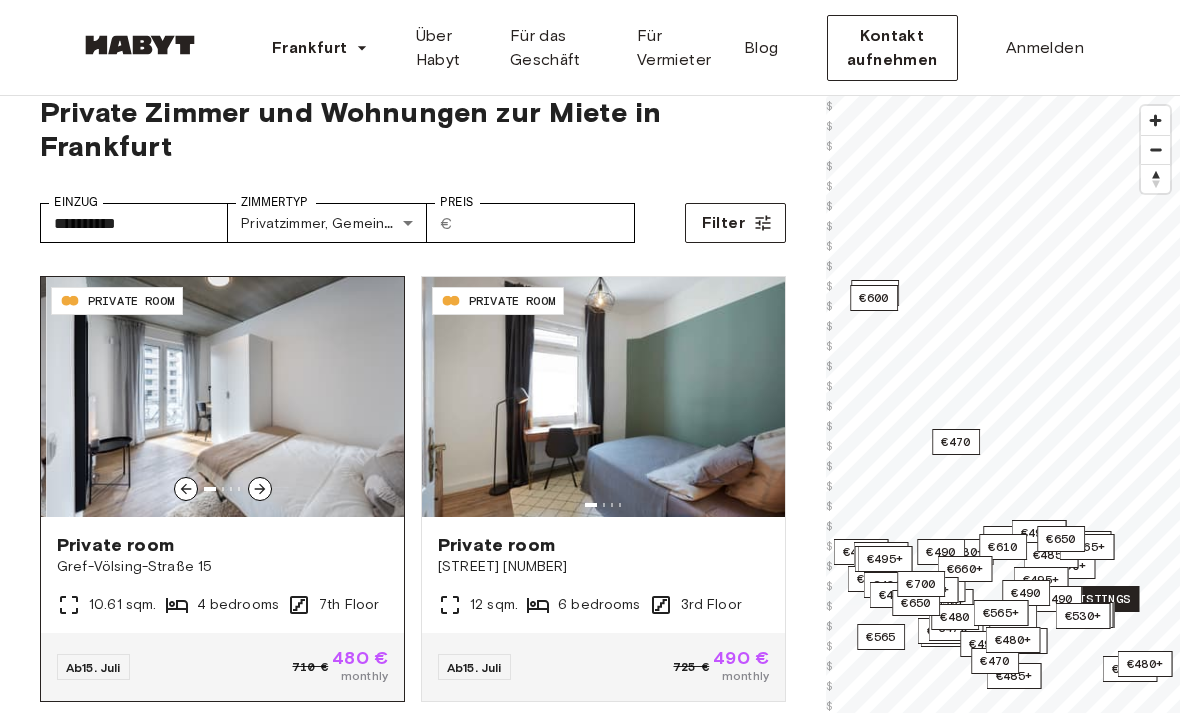 click 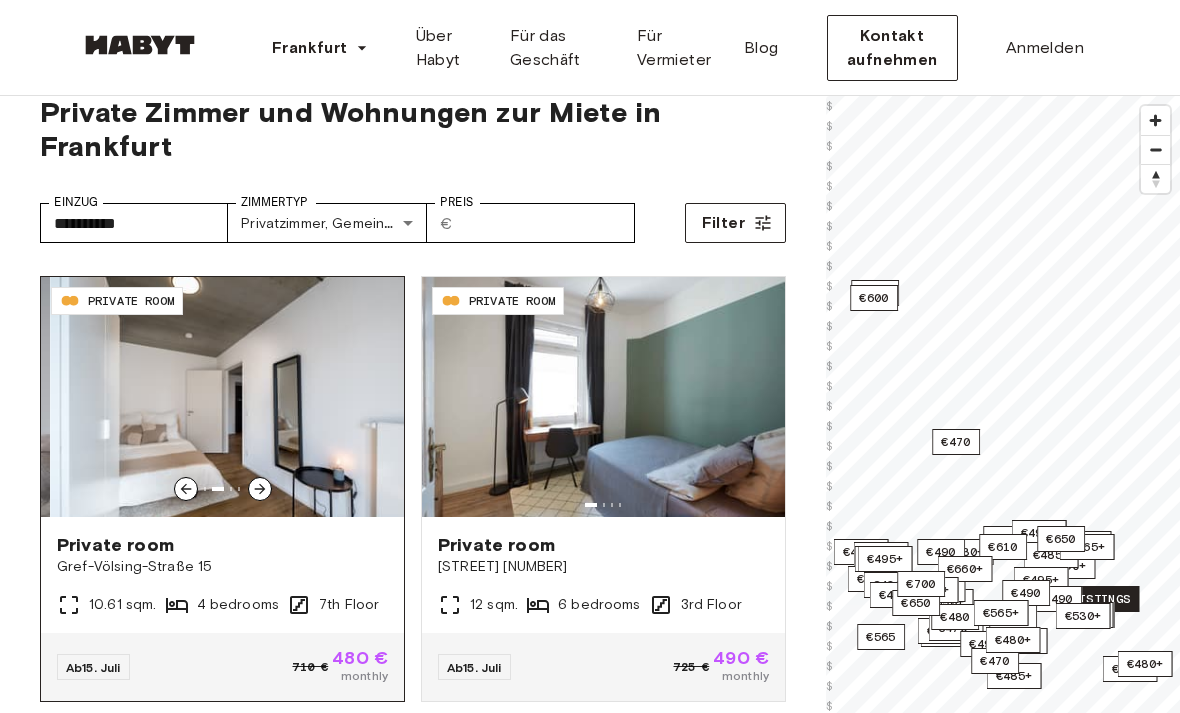 click 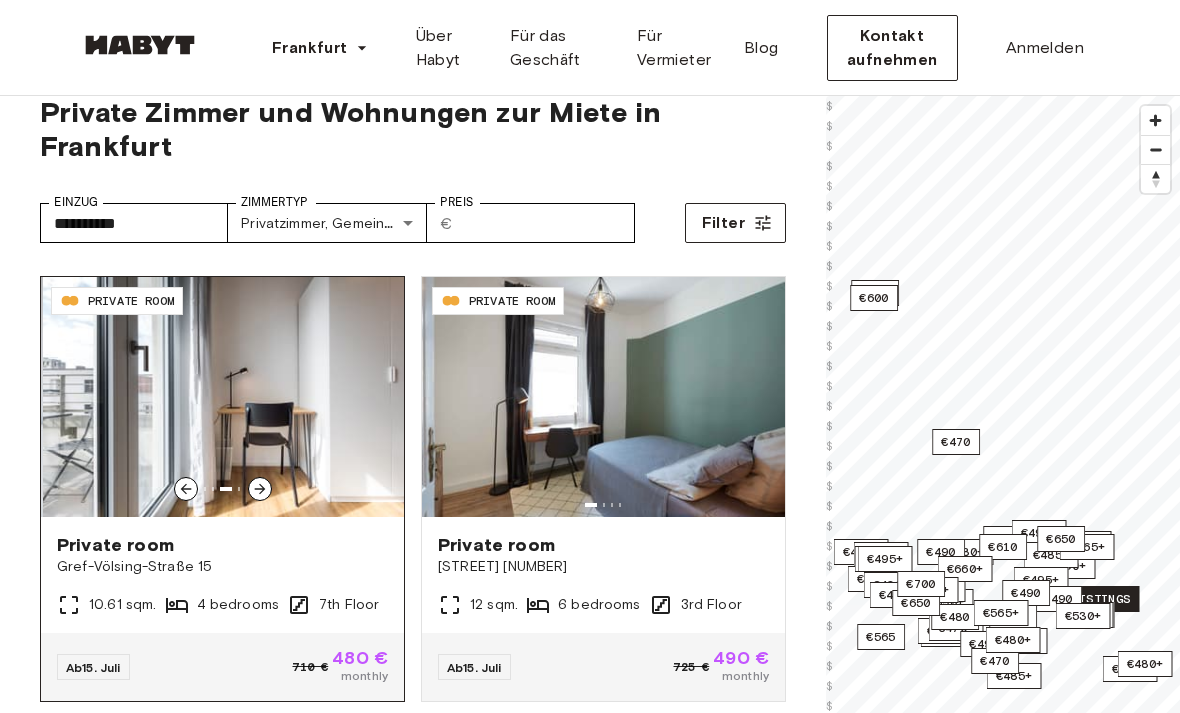 click at bounding box center (224, 397) 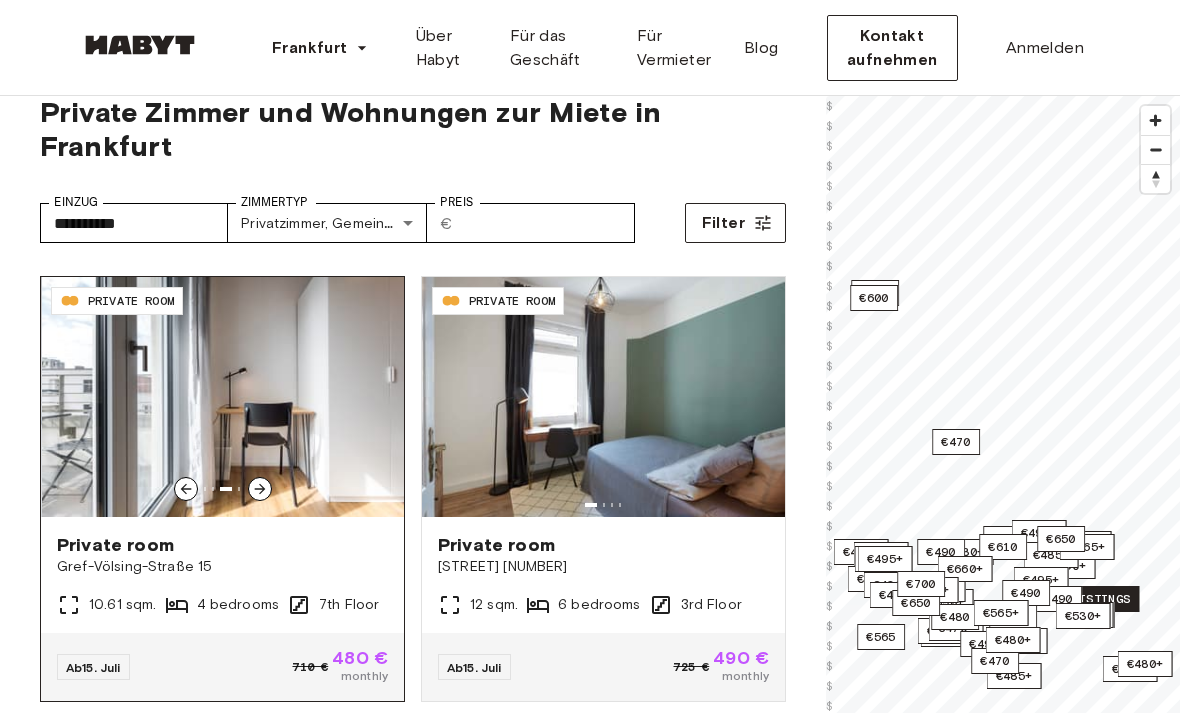 scroll, scrollTop: 74, scrollLeft: 0, axis: vertical 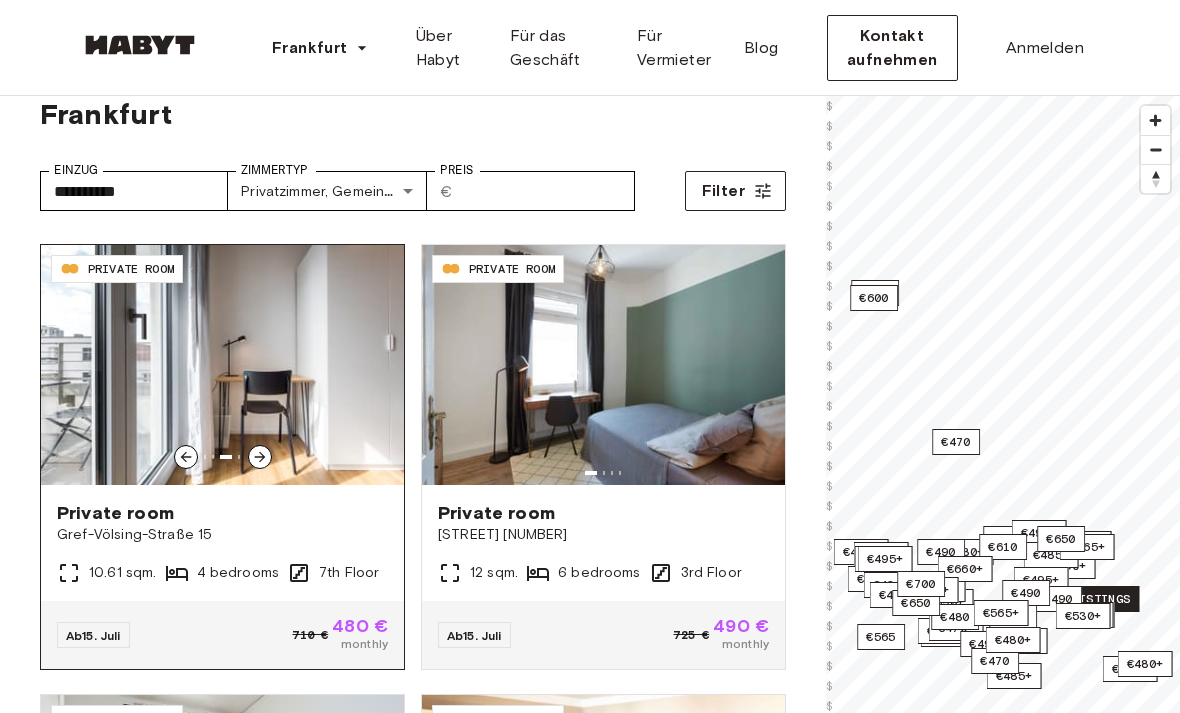 click 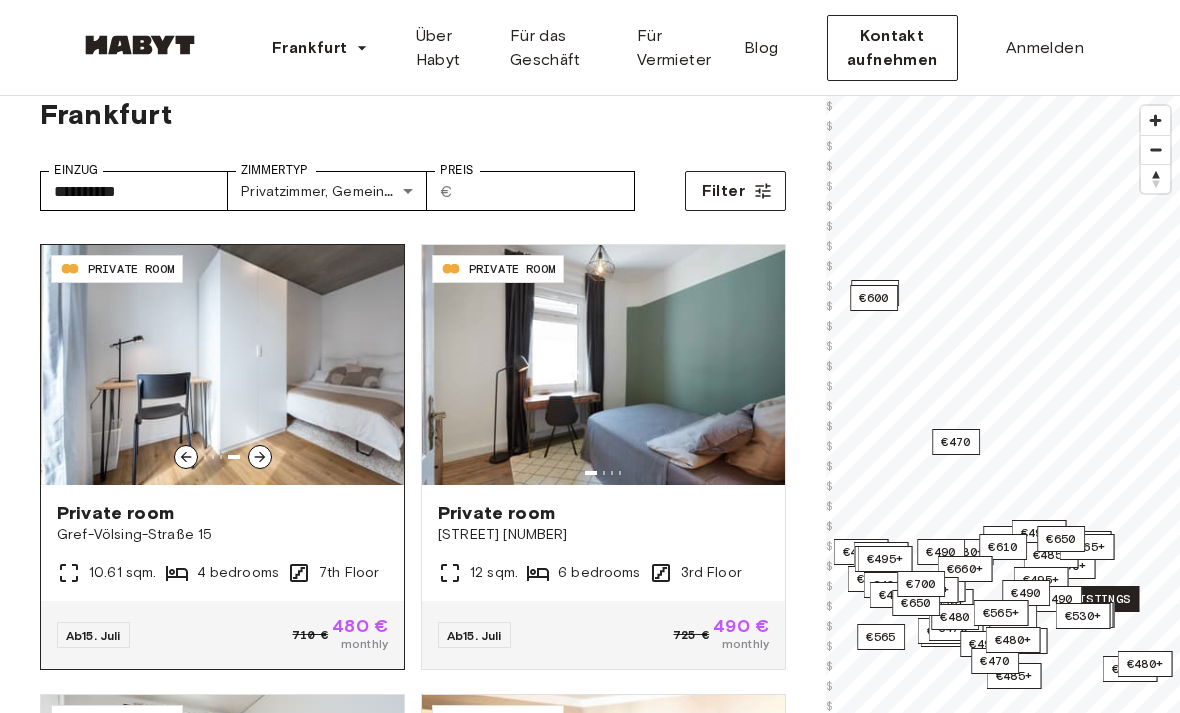 click 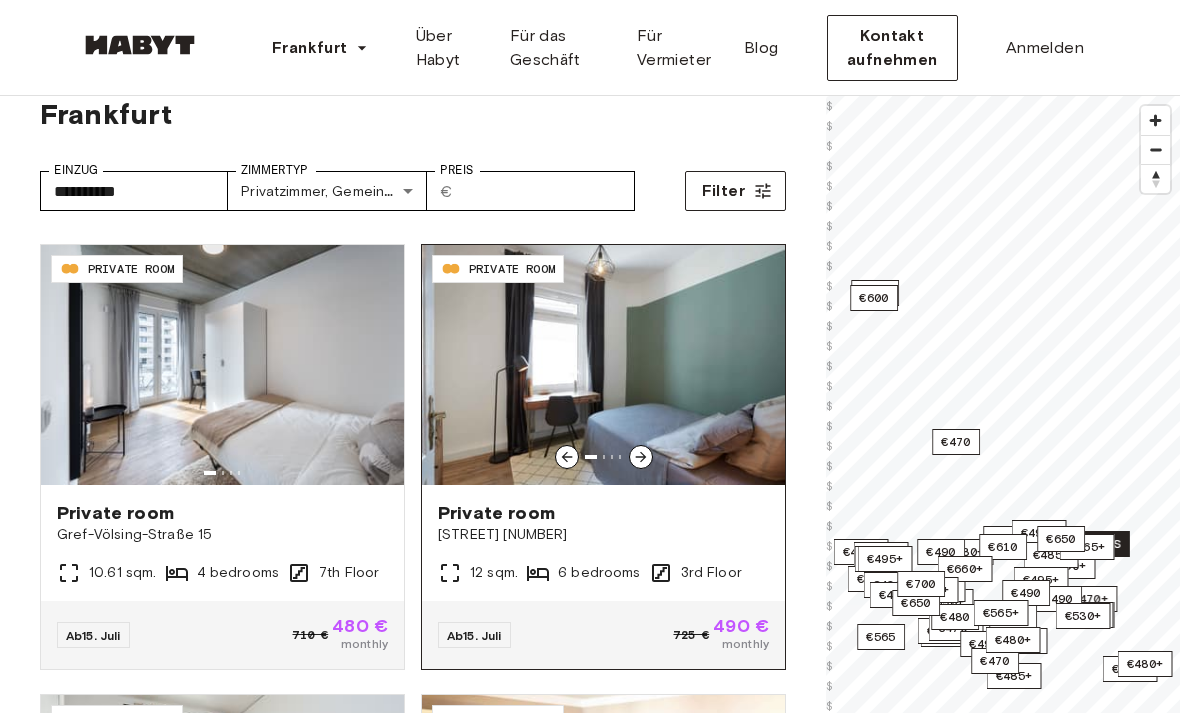 click at bounding box center (641, 457) 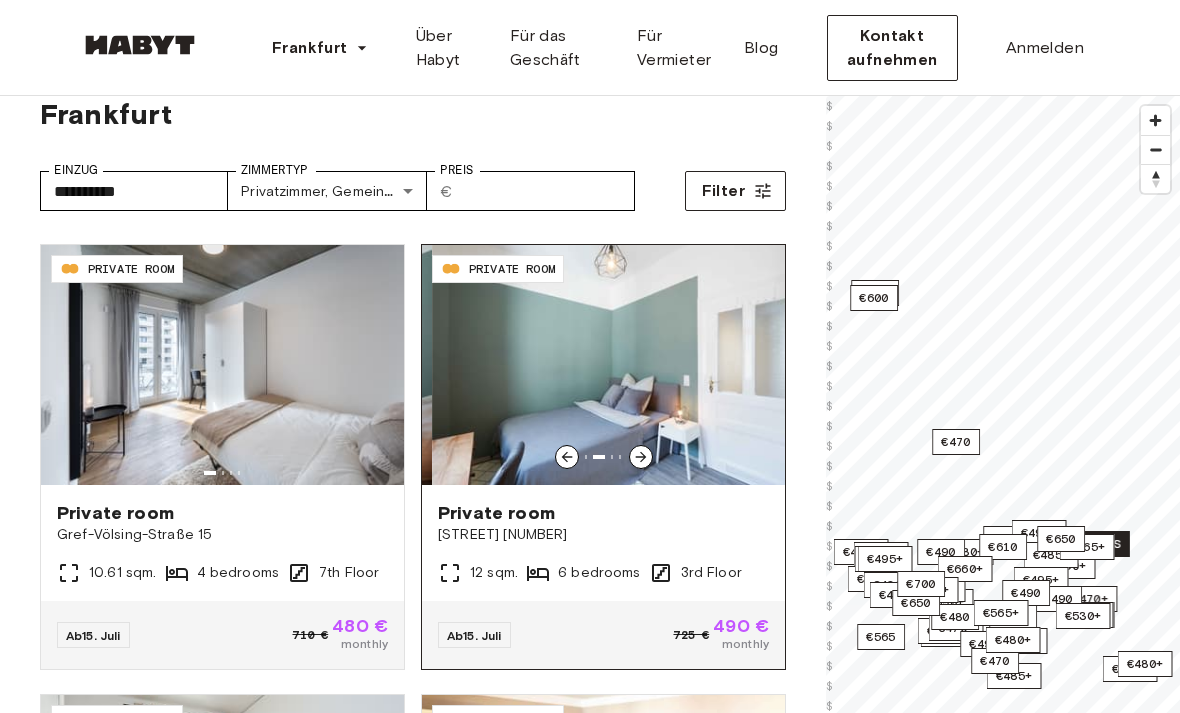 click at bounding box center [641, 457] 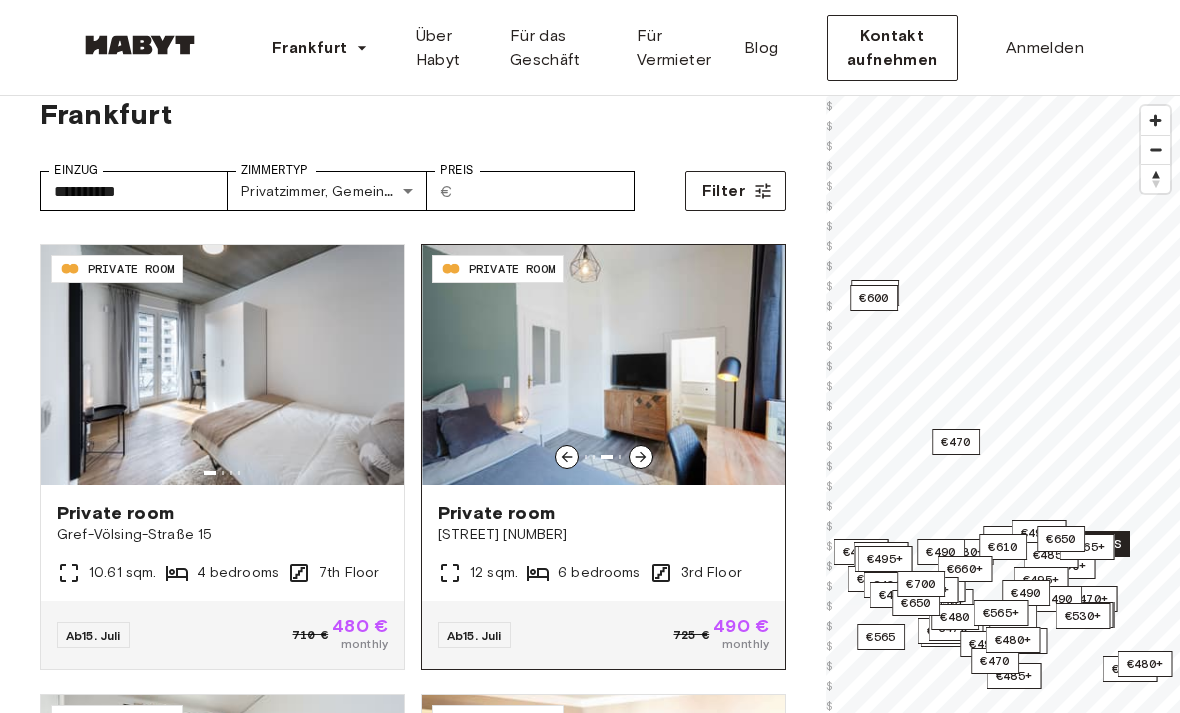 click at bounding box center [641, 457] 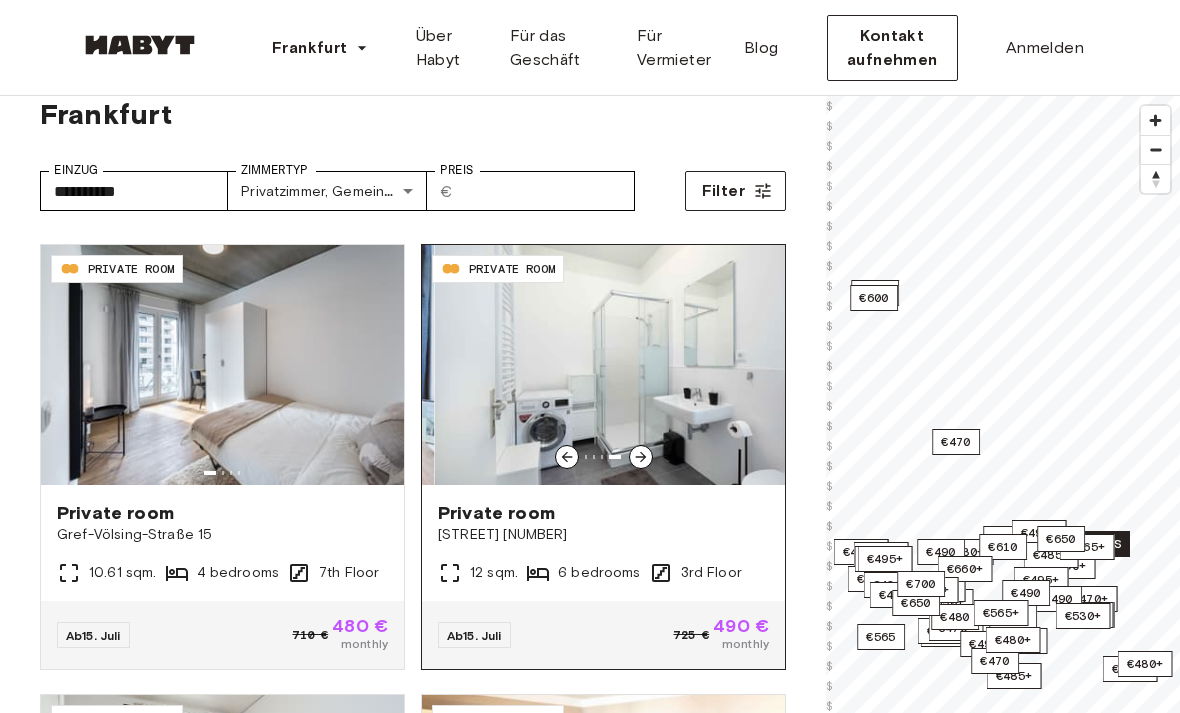click at bounding box center [615, 365] 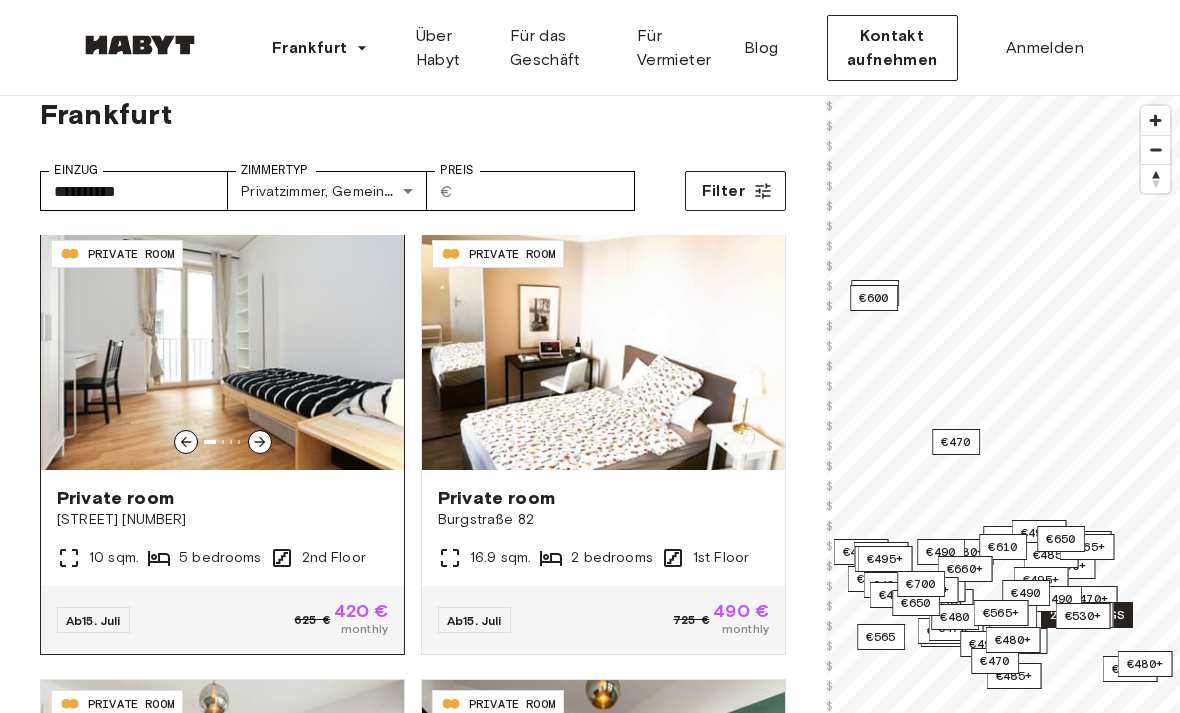 scroll, scrollTop: 1801, scrollLeft: 0, axis: vertical 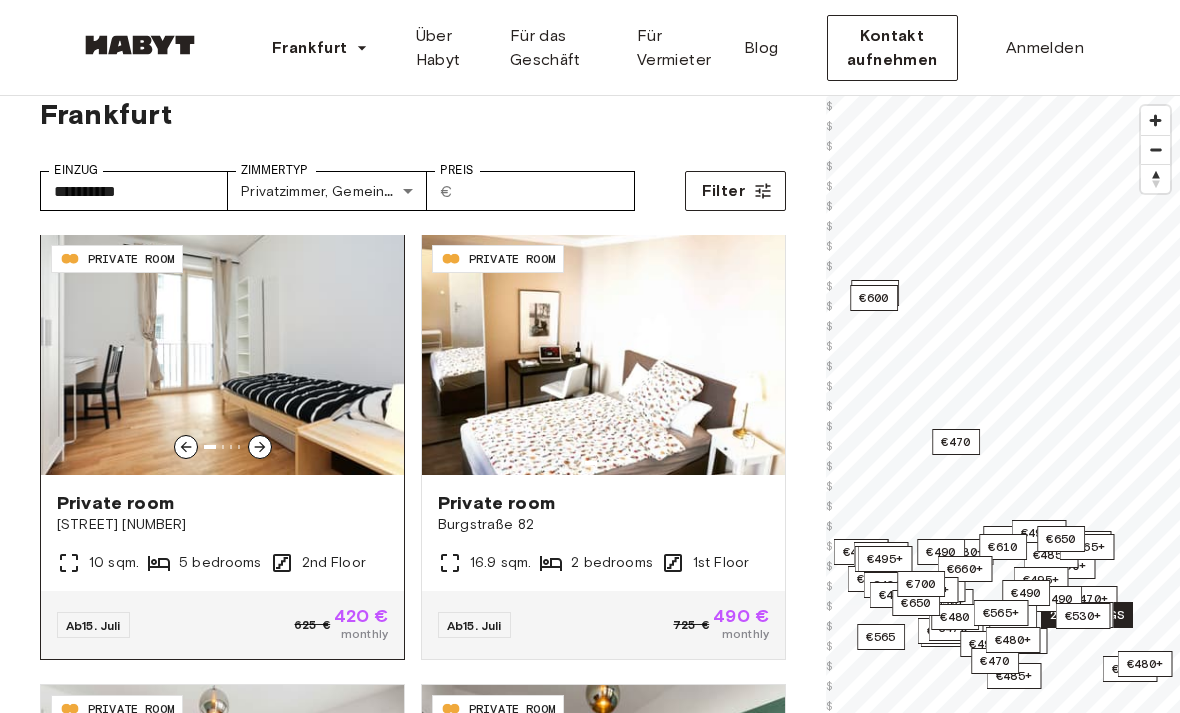 click 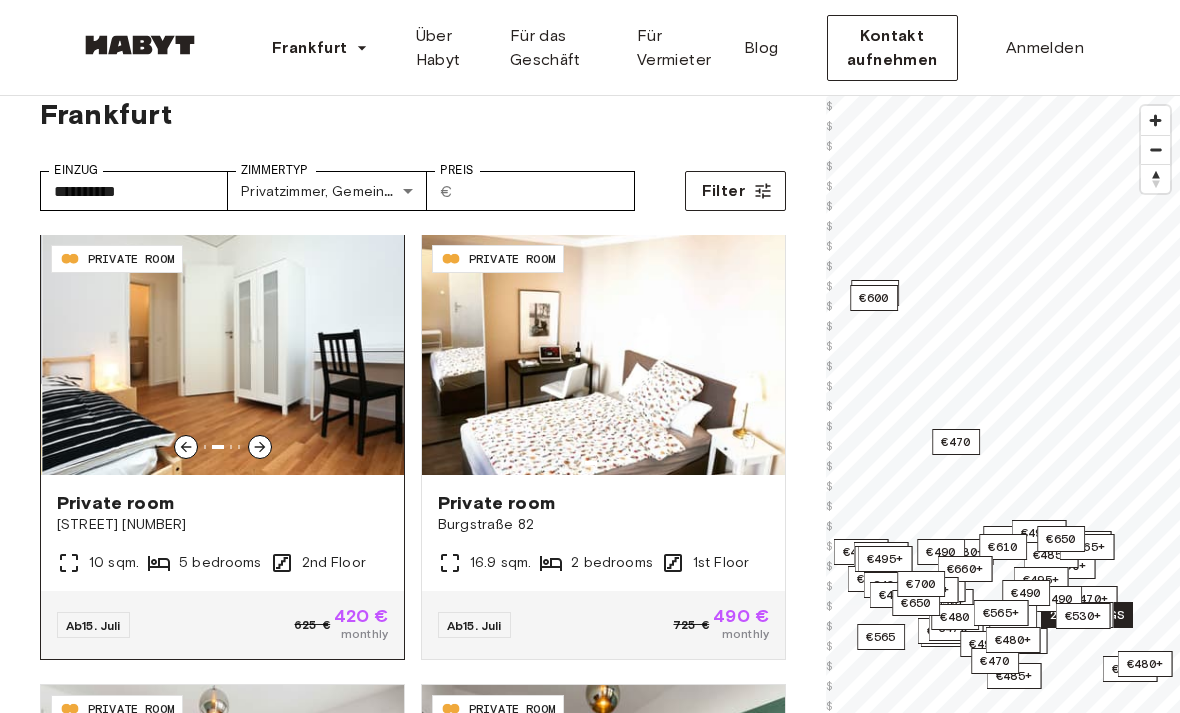 click 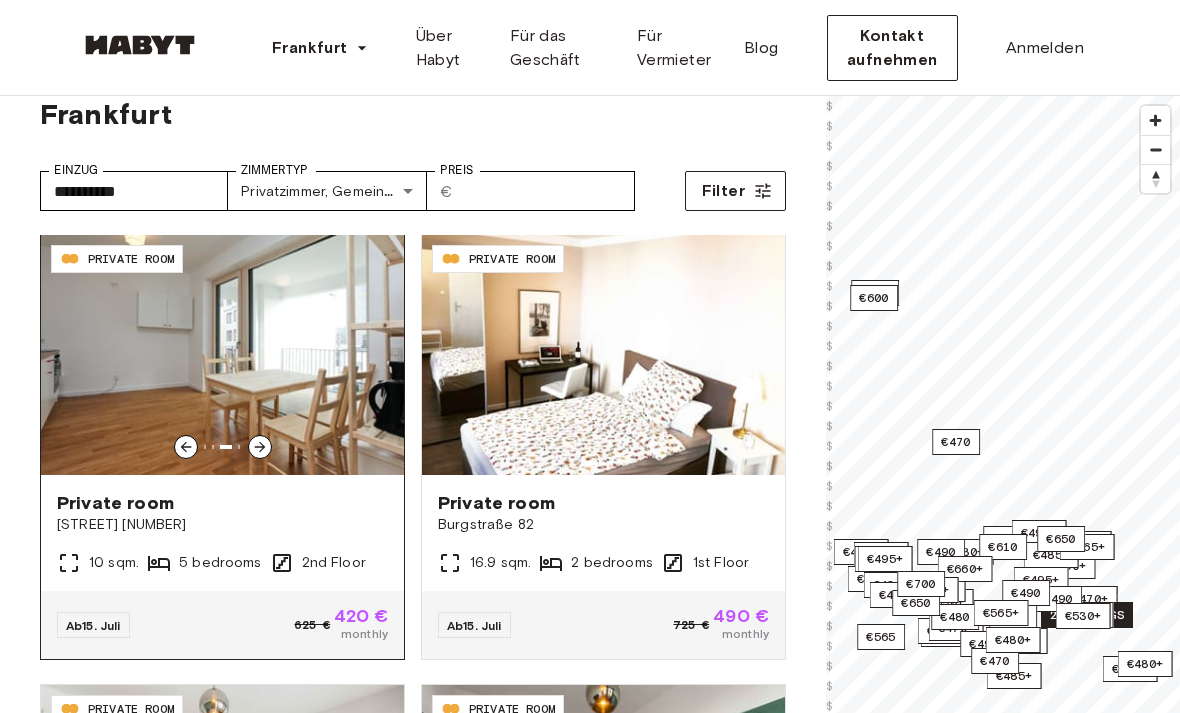 click 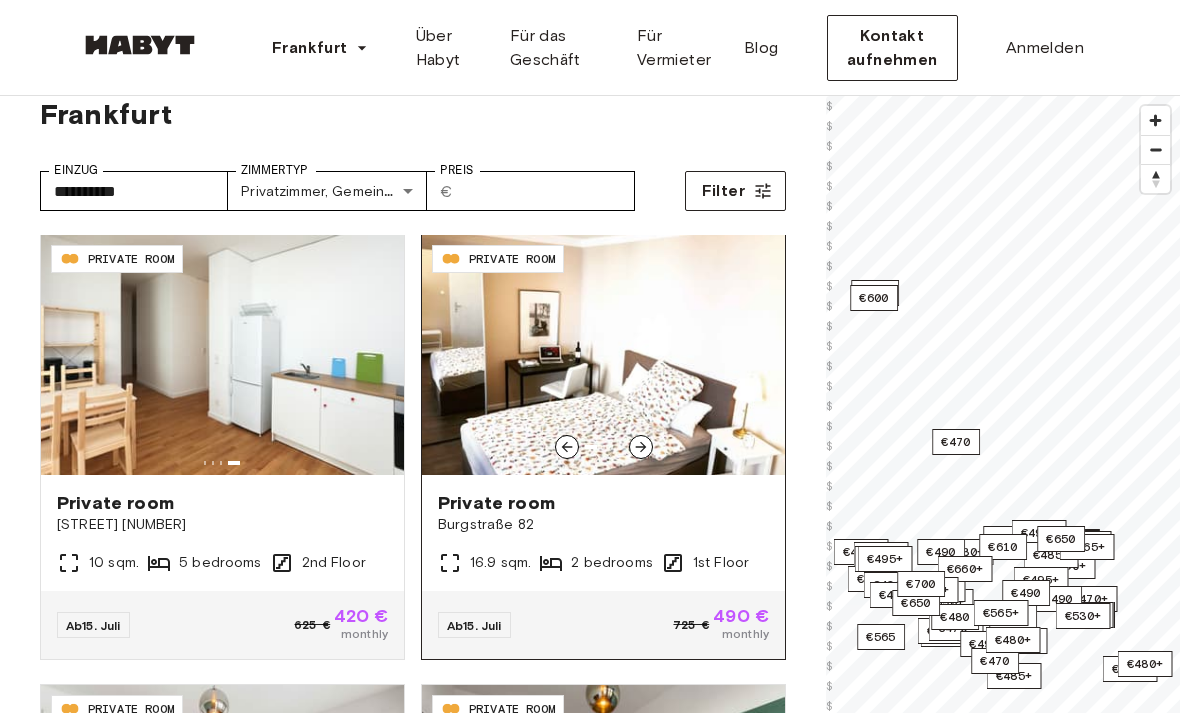 scroll, scrollTop: 1822, scrollLeft: 0, axis: vertical 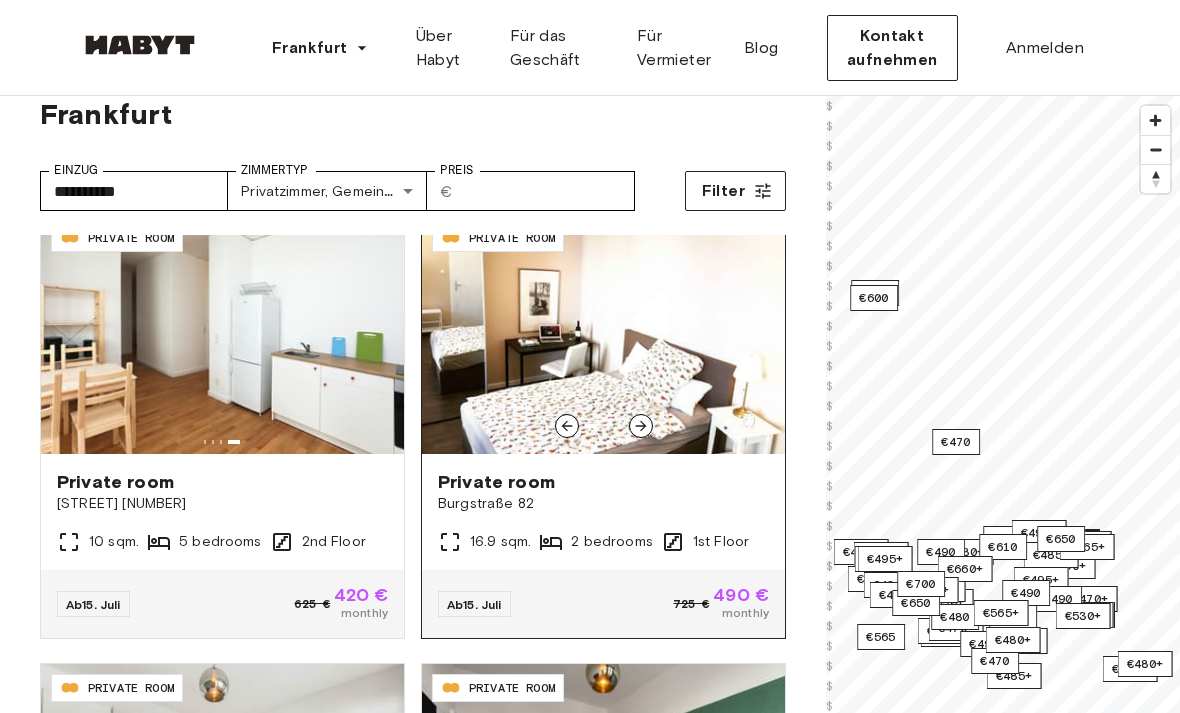 click 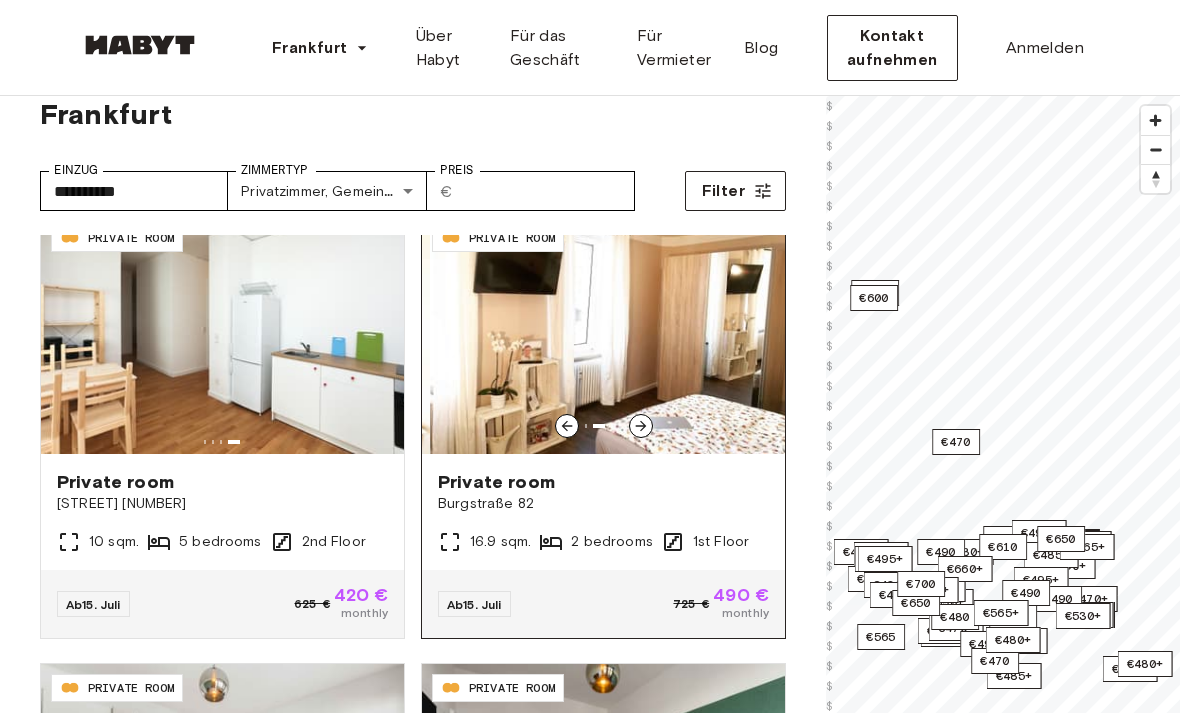 click 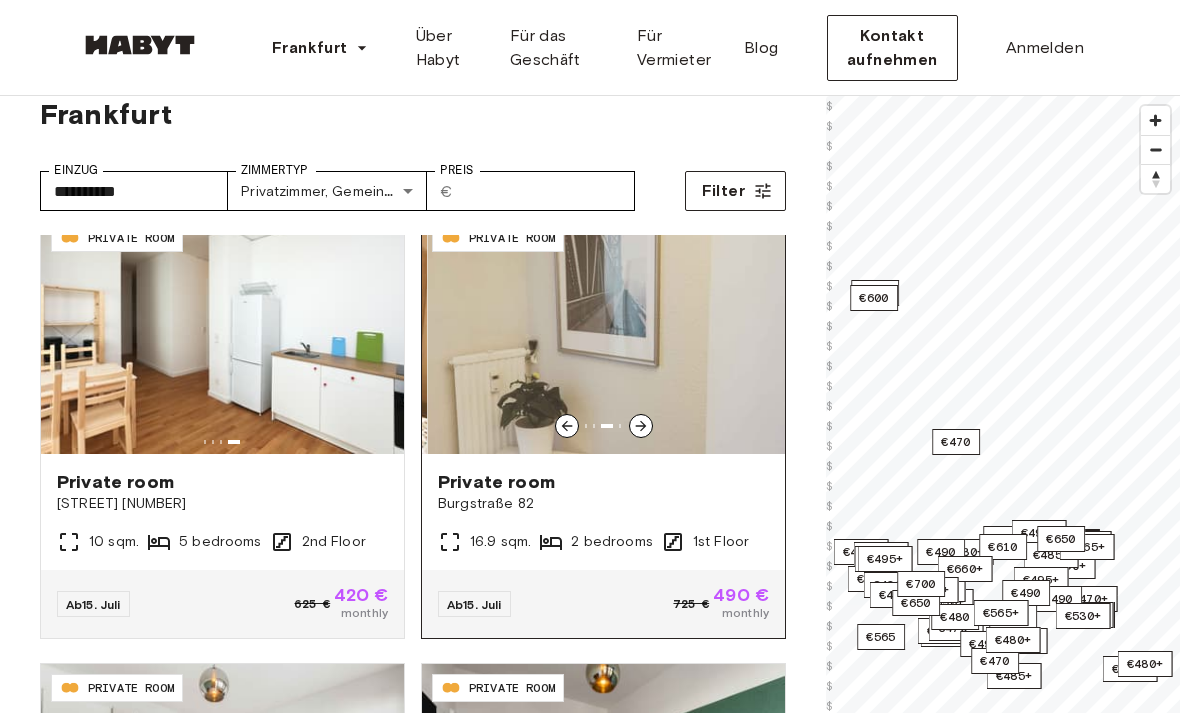 click 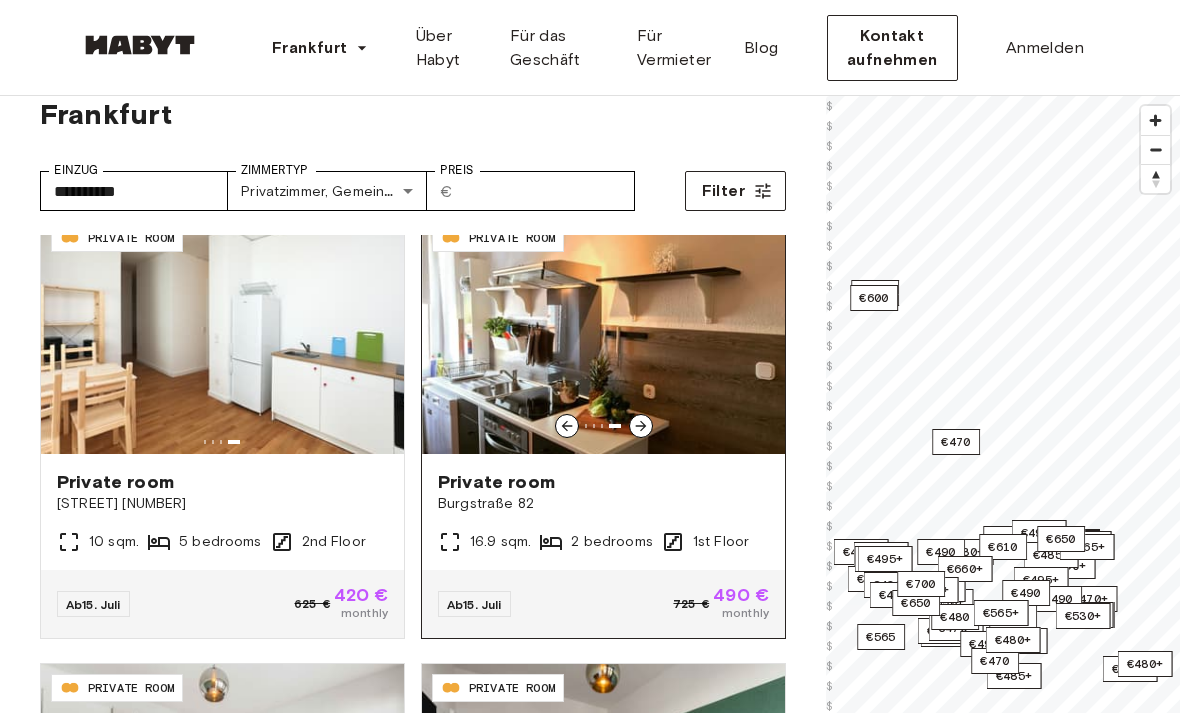 click 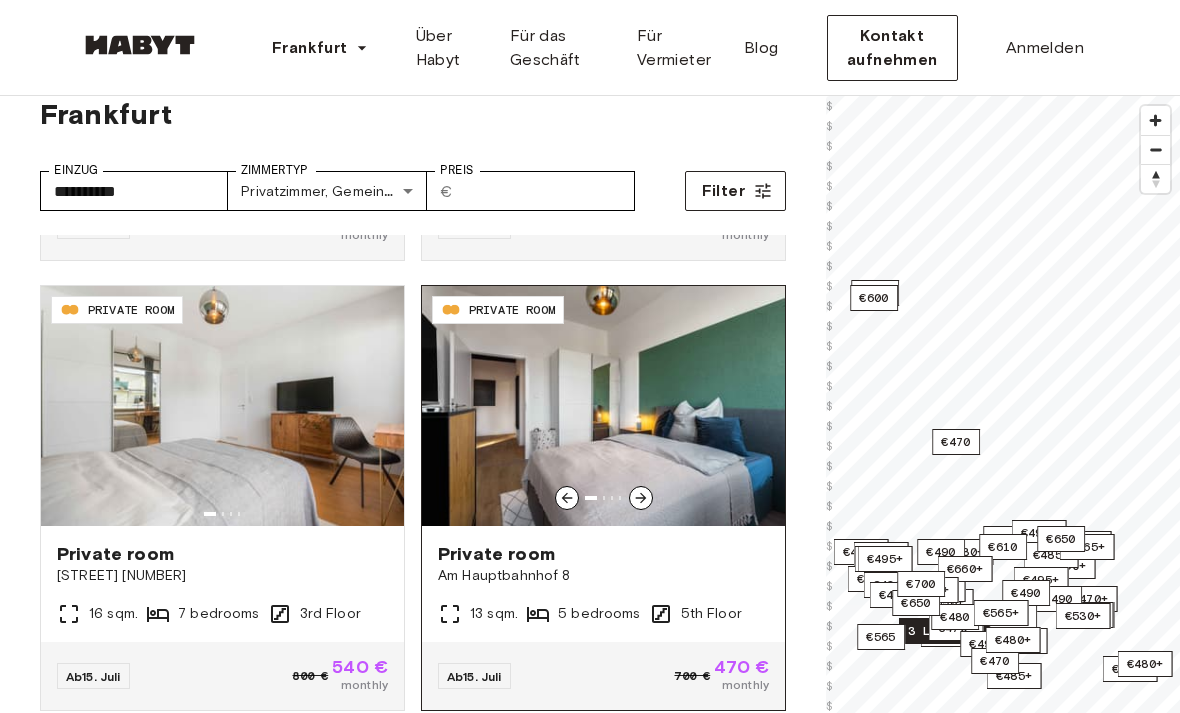 scroll, scrollTop: 2205, scrollLeft: 0, axis: vertical 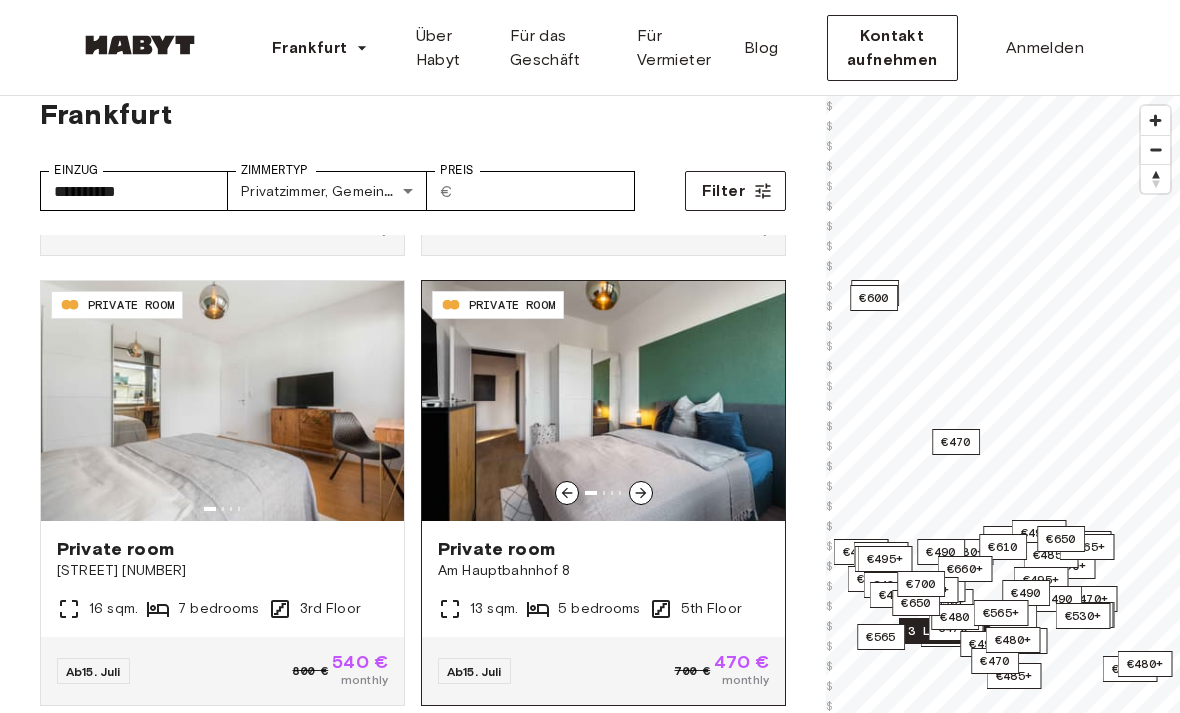 click 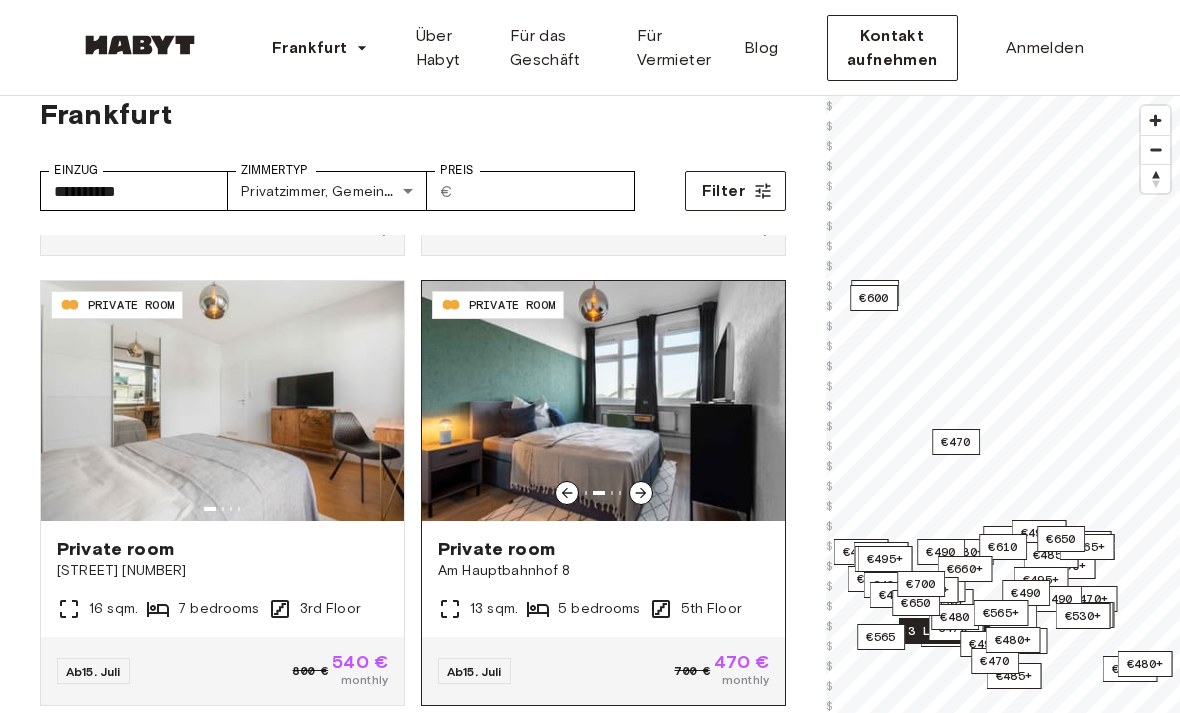 click 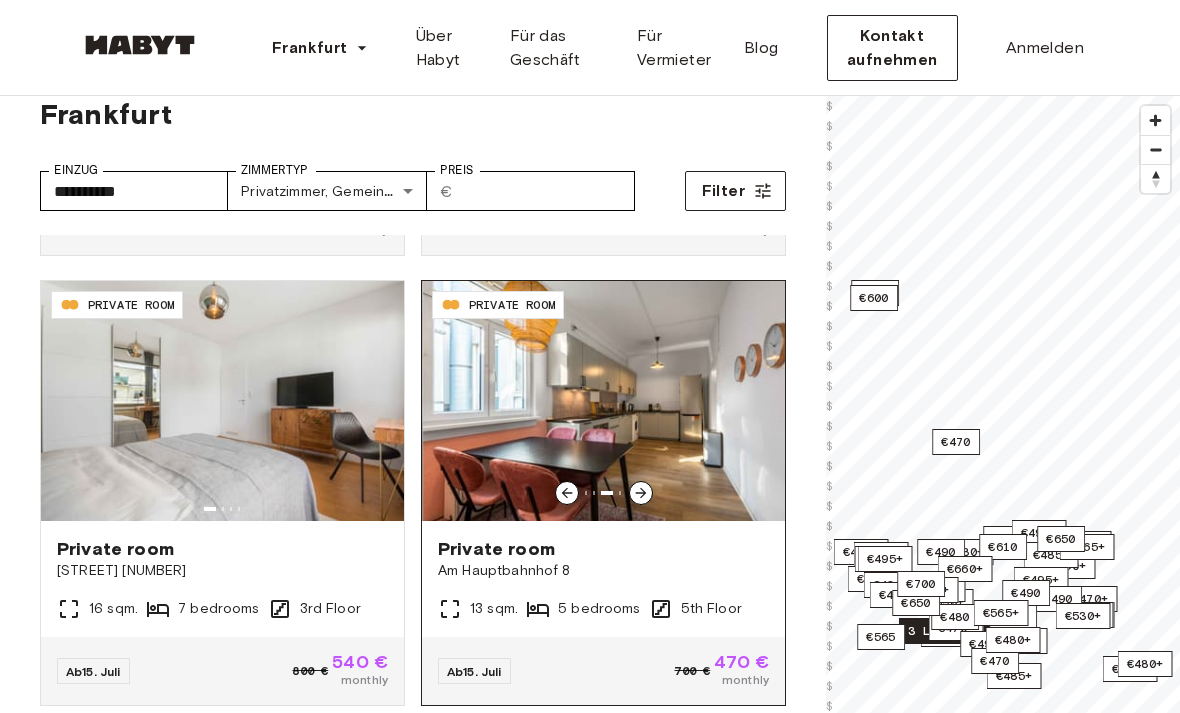 click 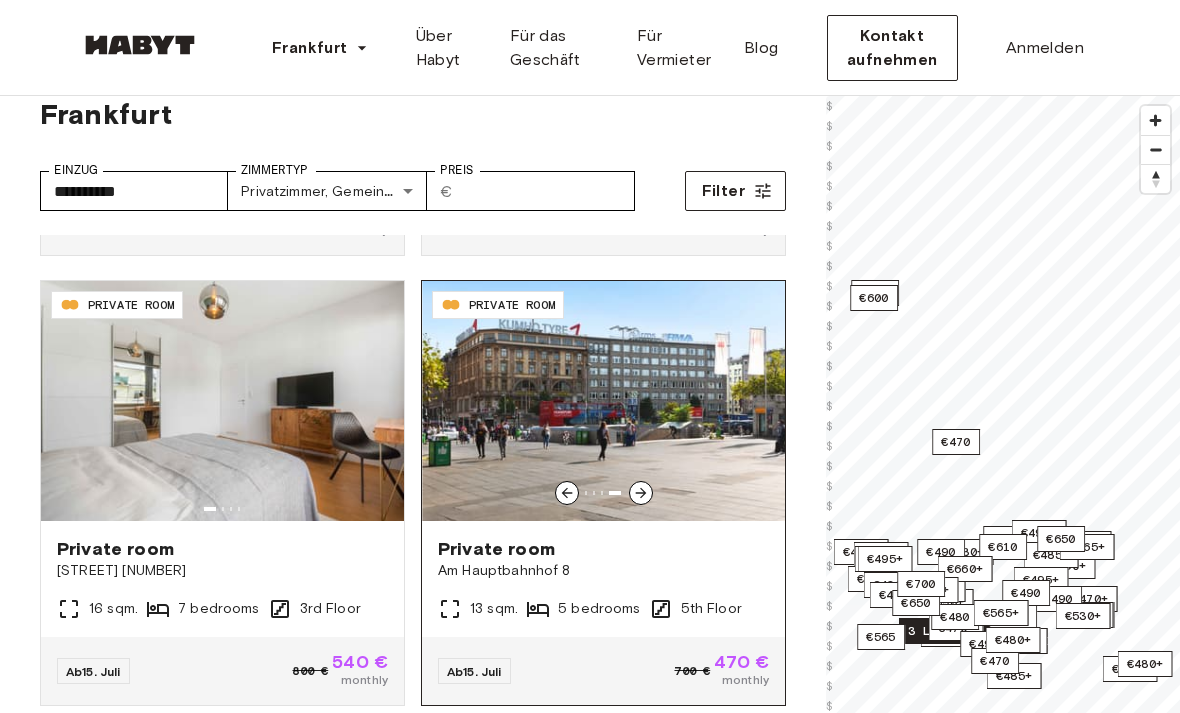 click 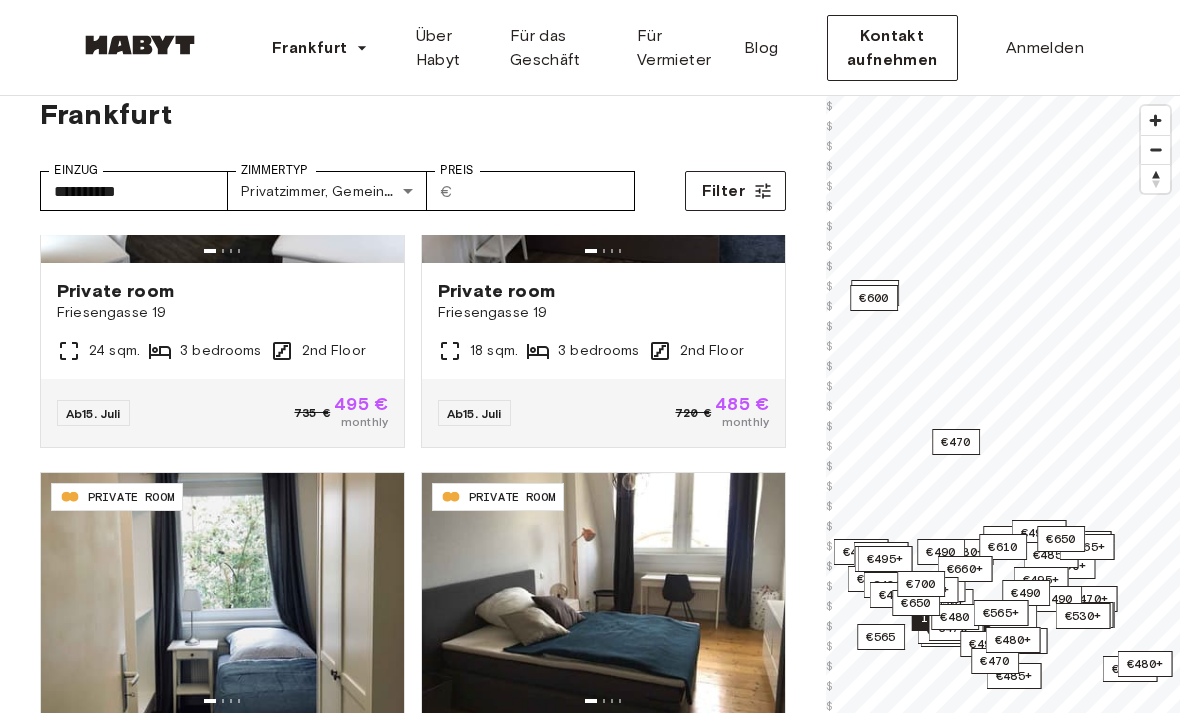 scroll, scrollTop: 3813, scrollLeft: 0, axis: vertical 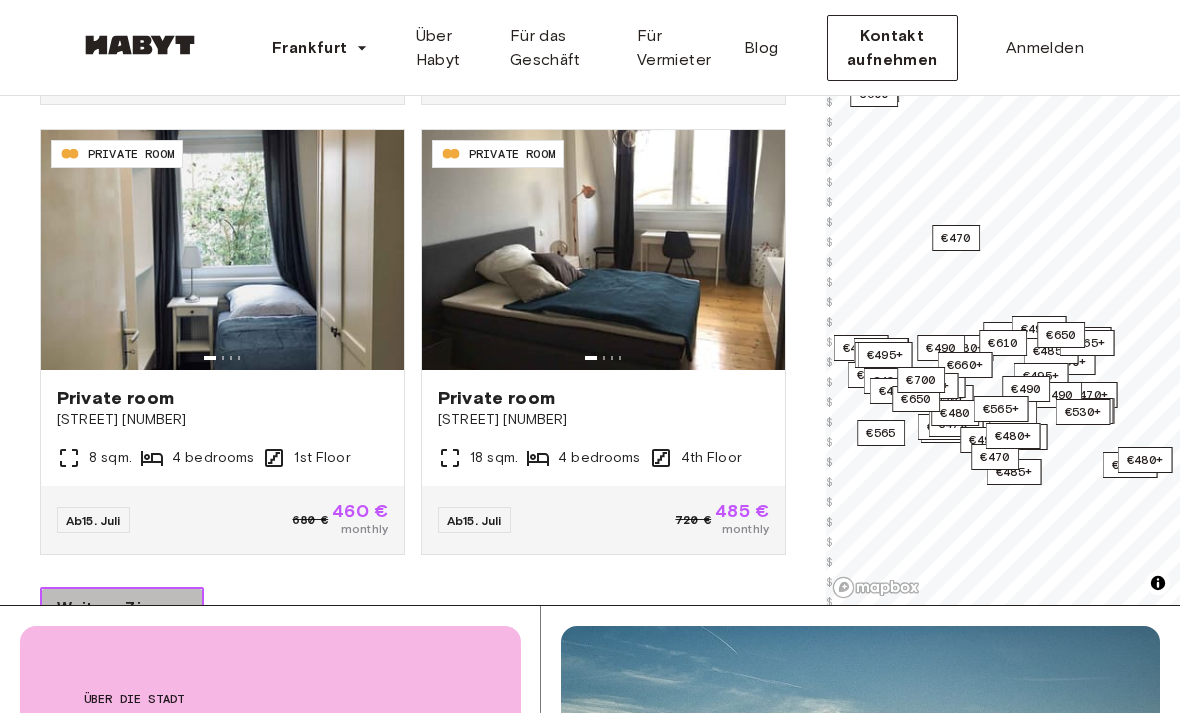 click on "Weitere Zimmer" at bounding box center [122, 608] 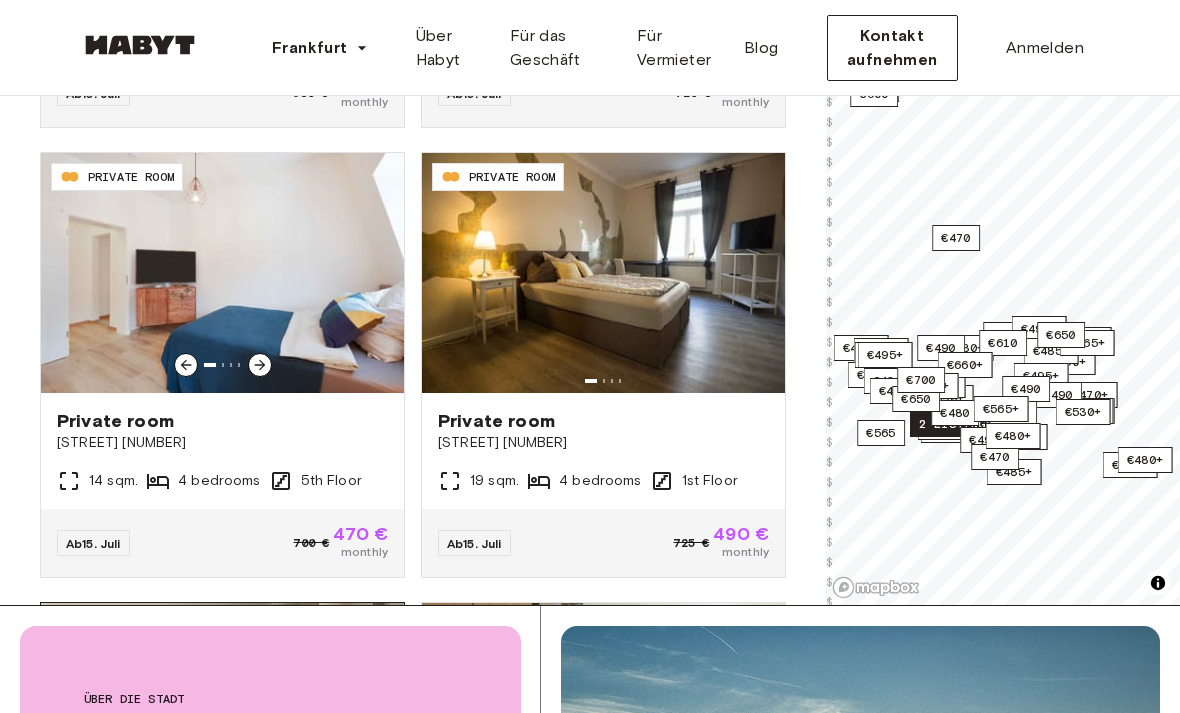 scroll, scrollTop: 4241, scrollLeft: 0, axis: vertical 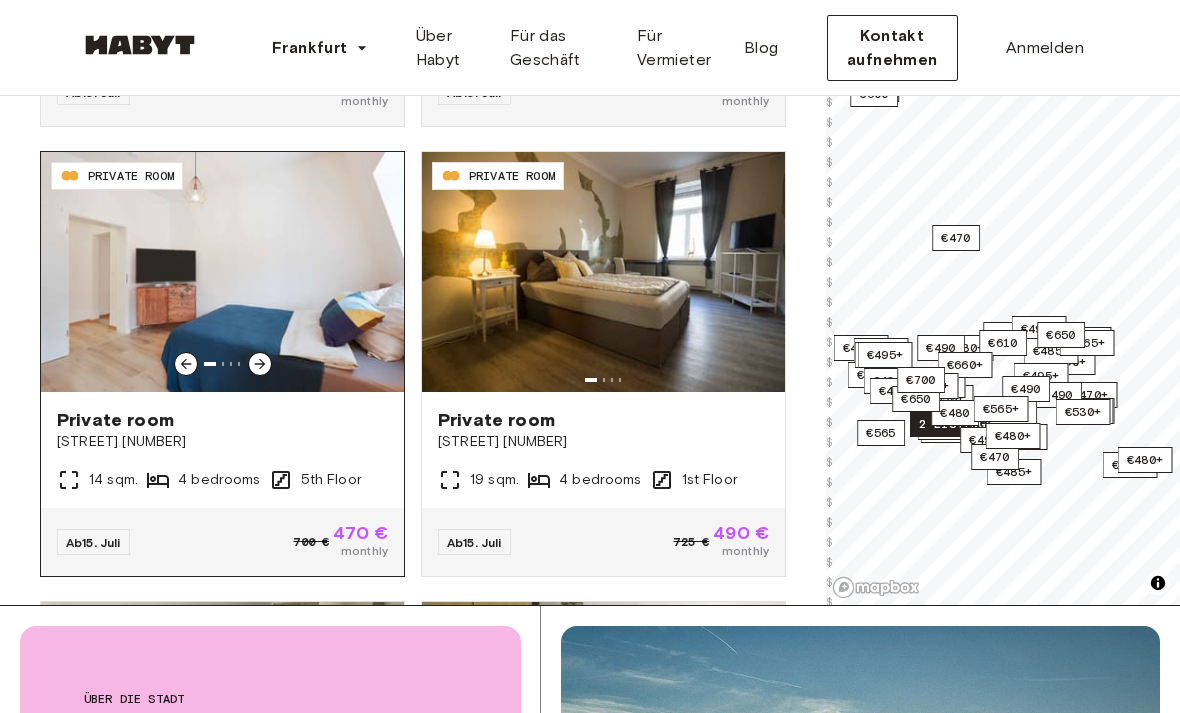click at bounding box center [260, 364] 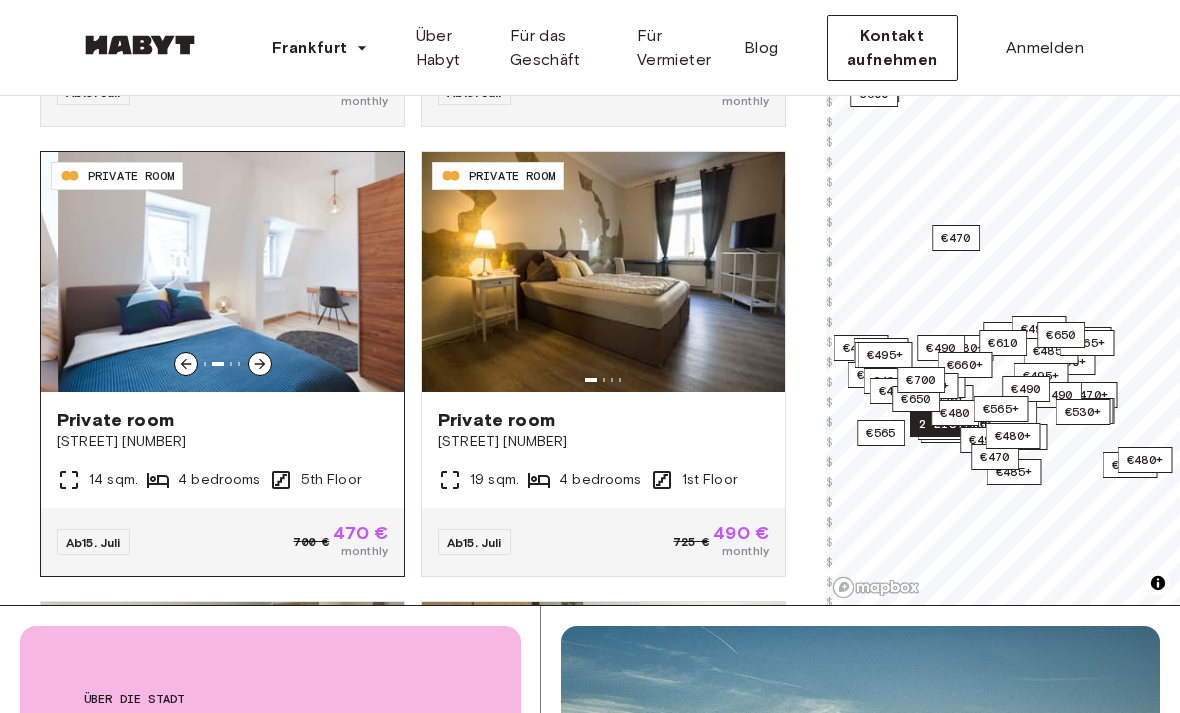 click at bounding box center [260, 364] 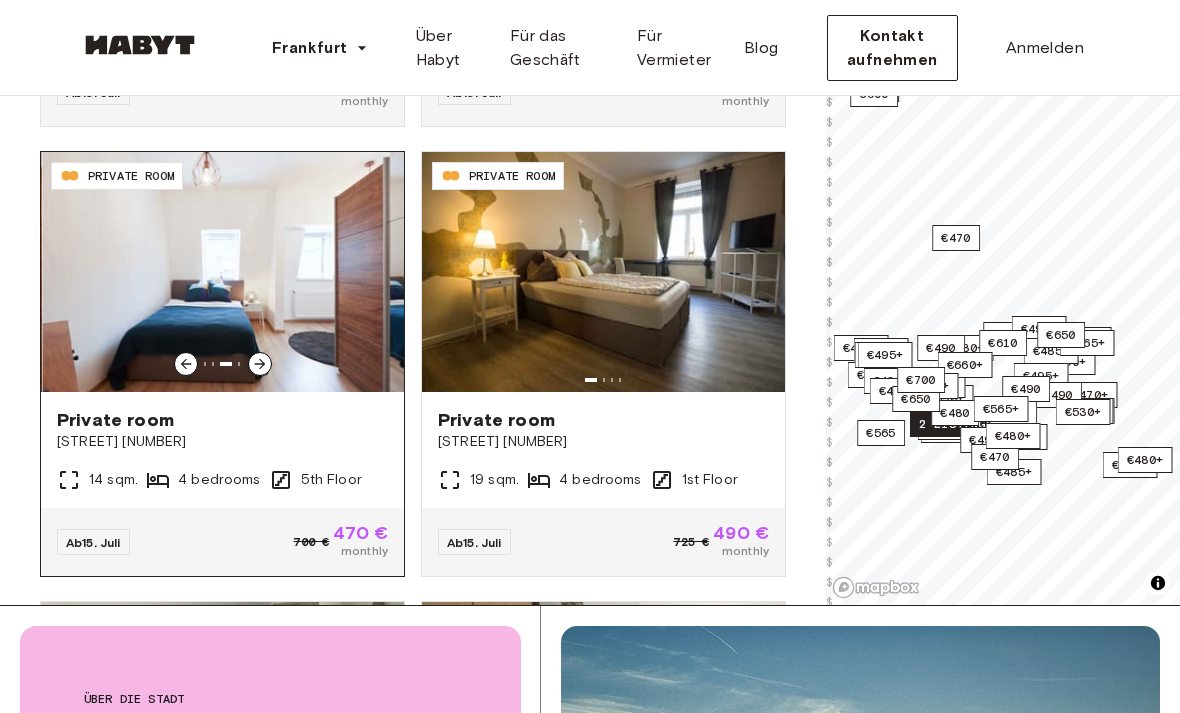 click at bounding box center (260, 364) 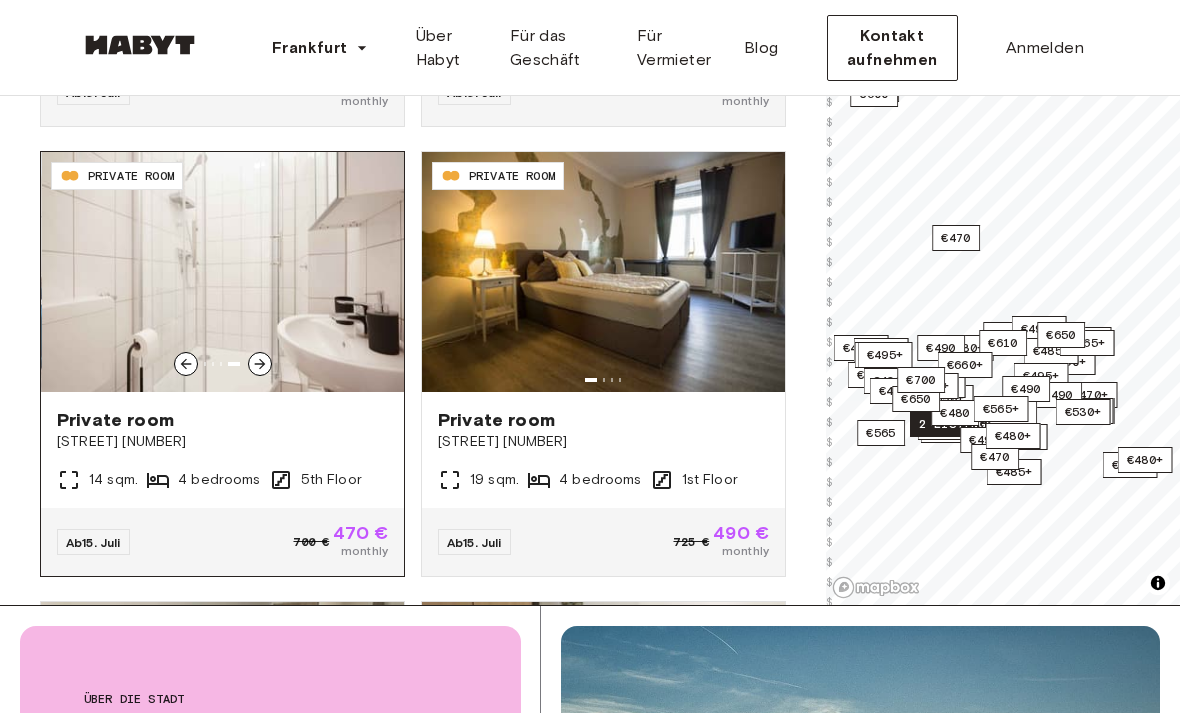 click at bounding box center (260, 364) 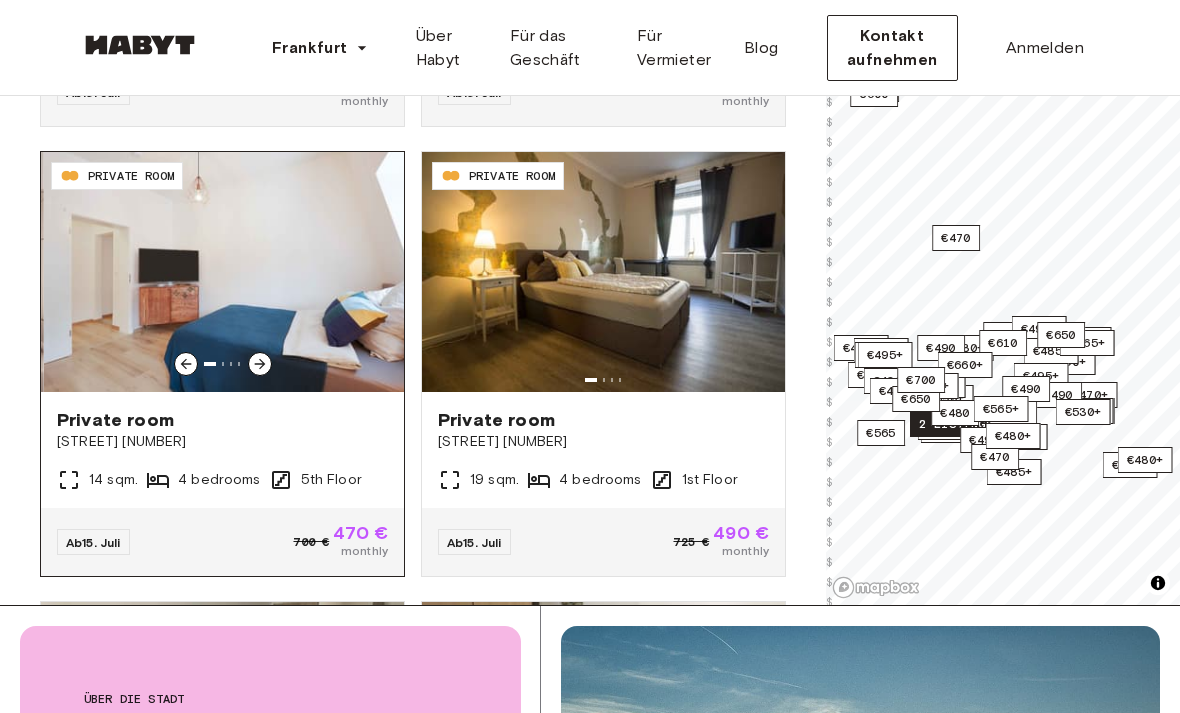 click 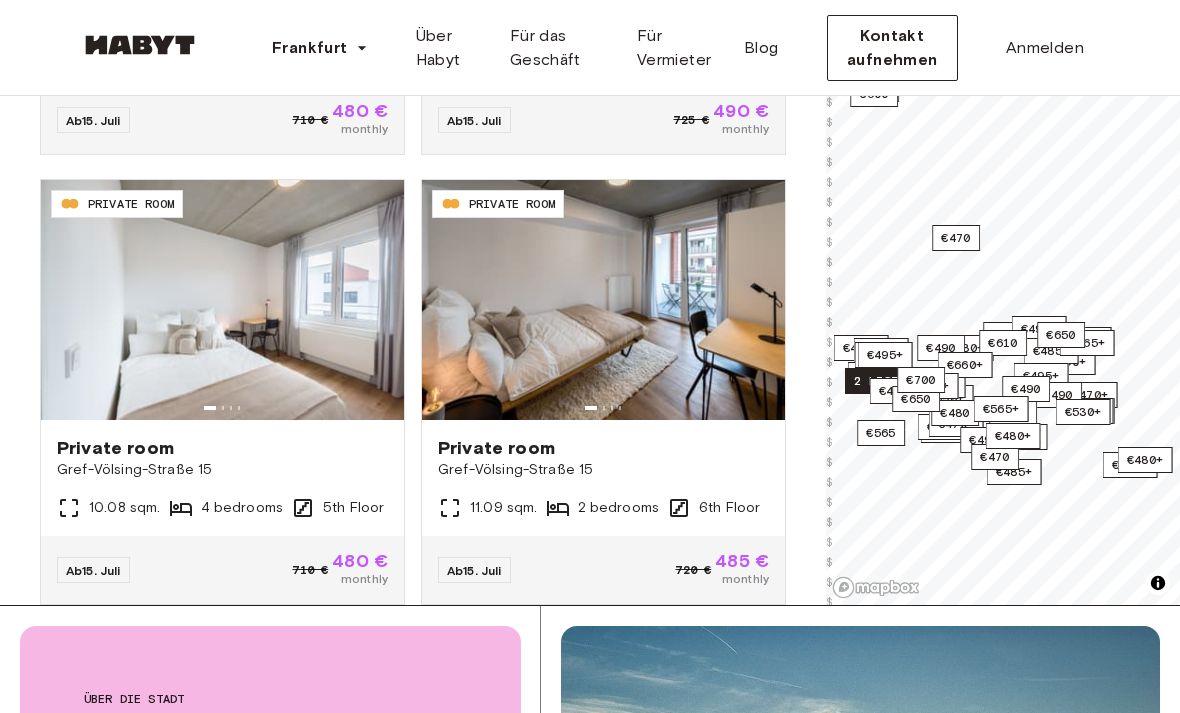 scroll, scrollTop: 6005, scrollLeft: 0, axis: vertical 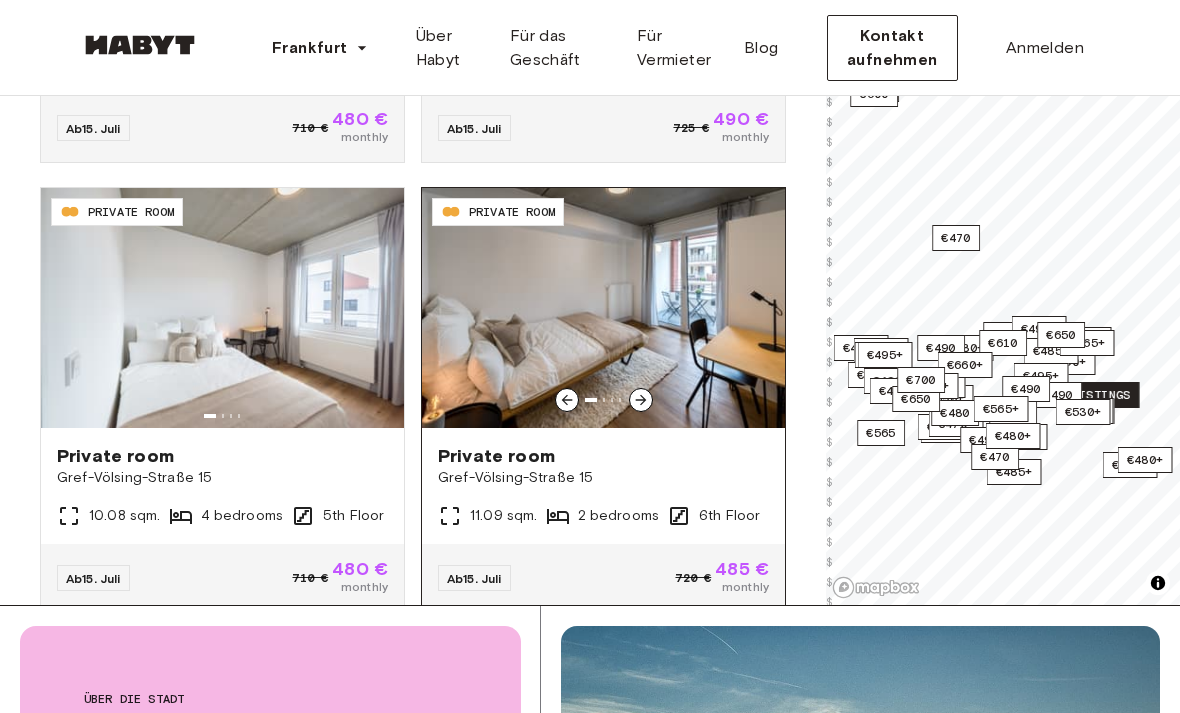click 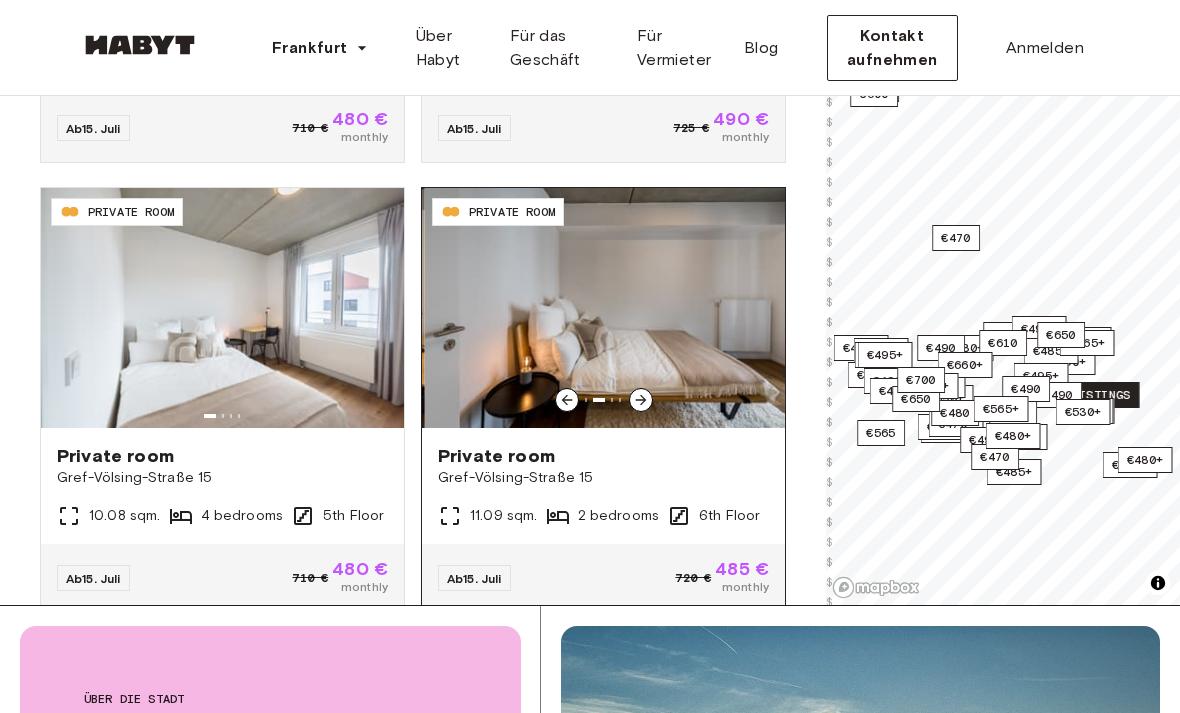 click 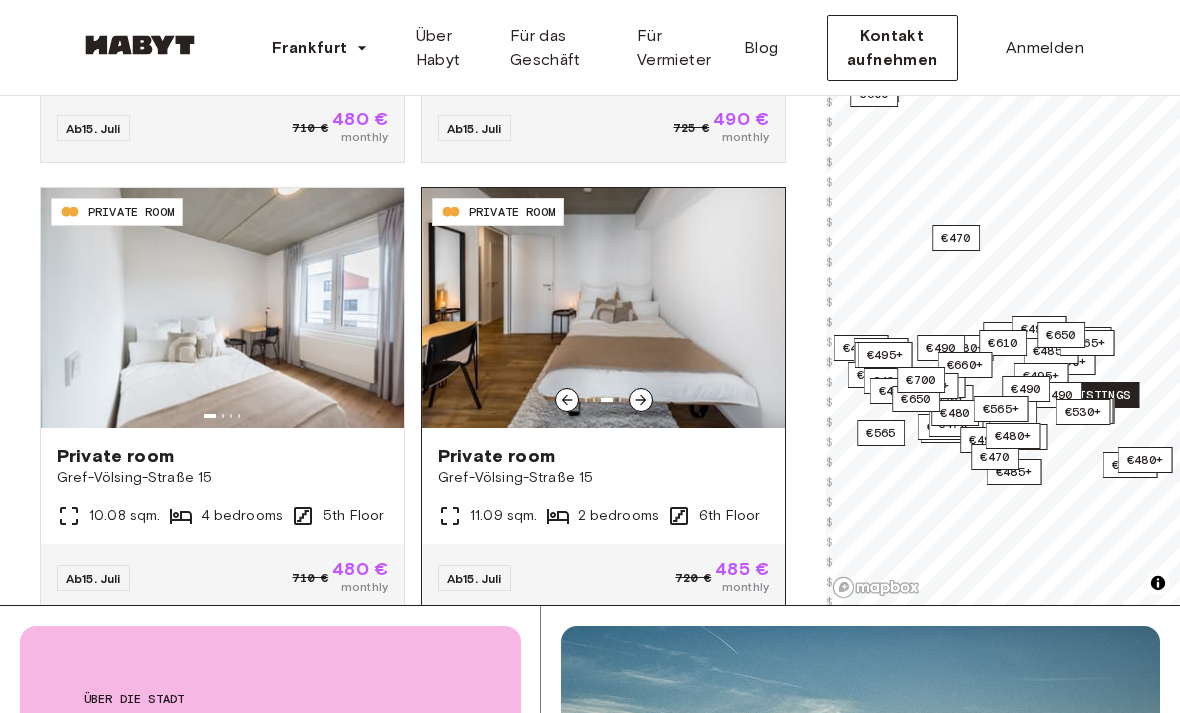 click 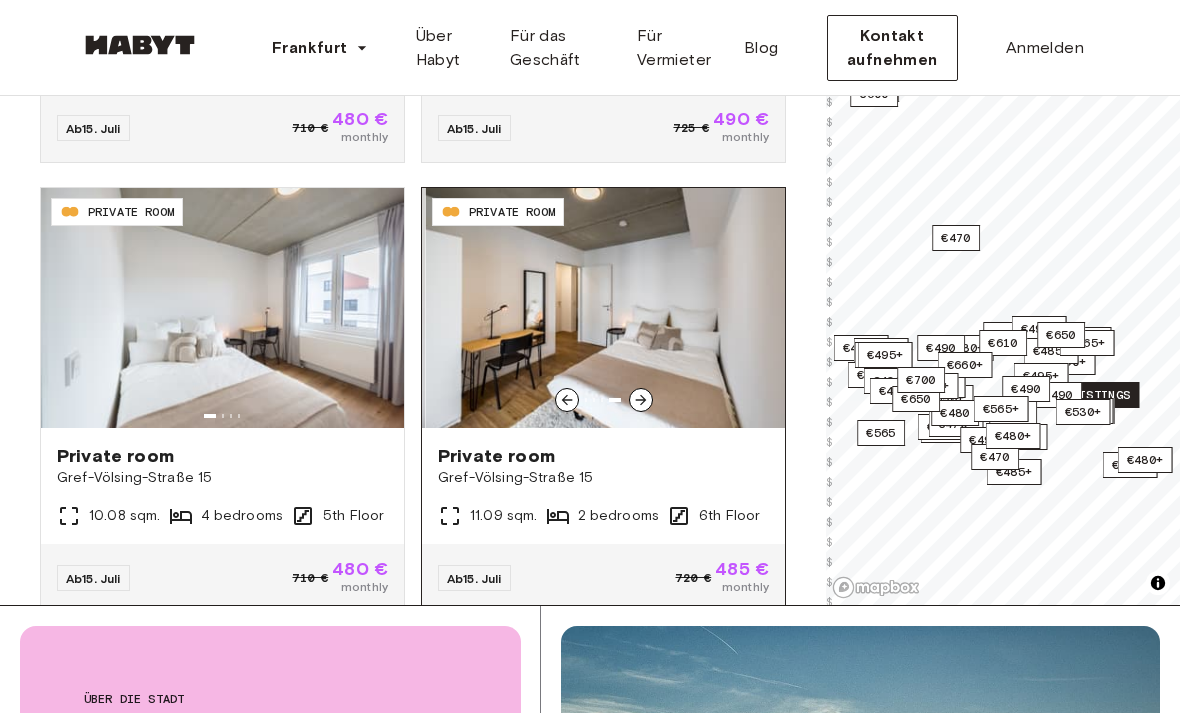 click 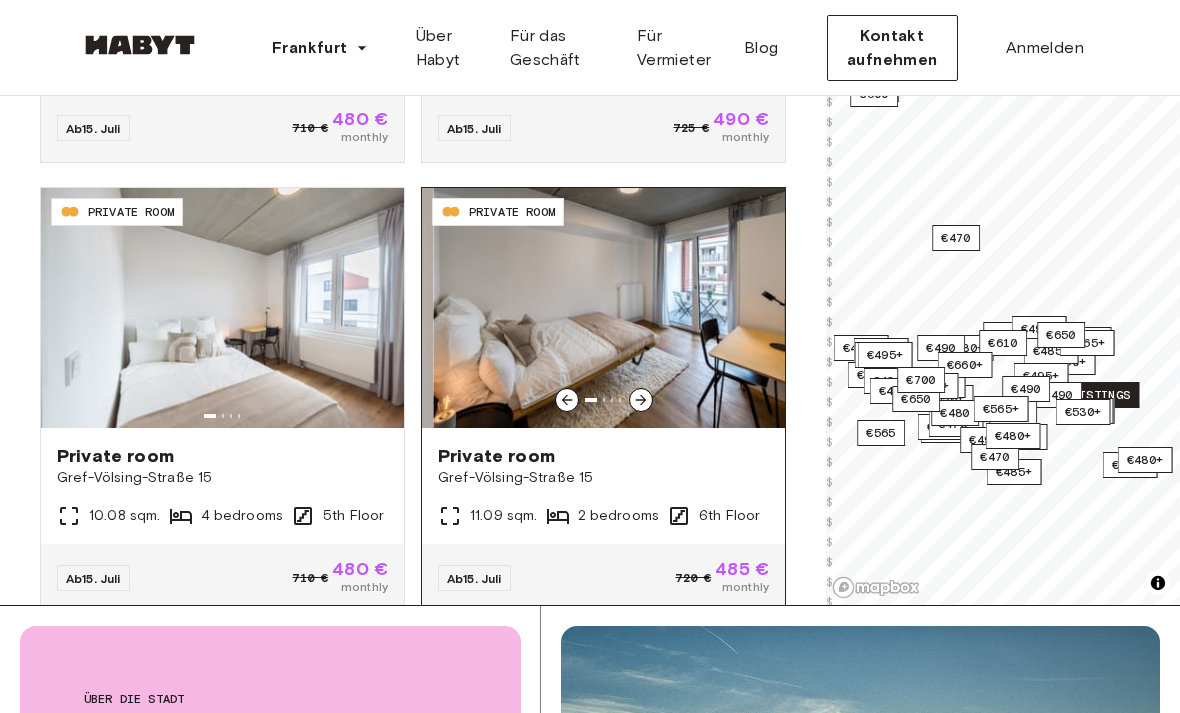 click 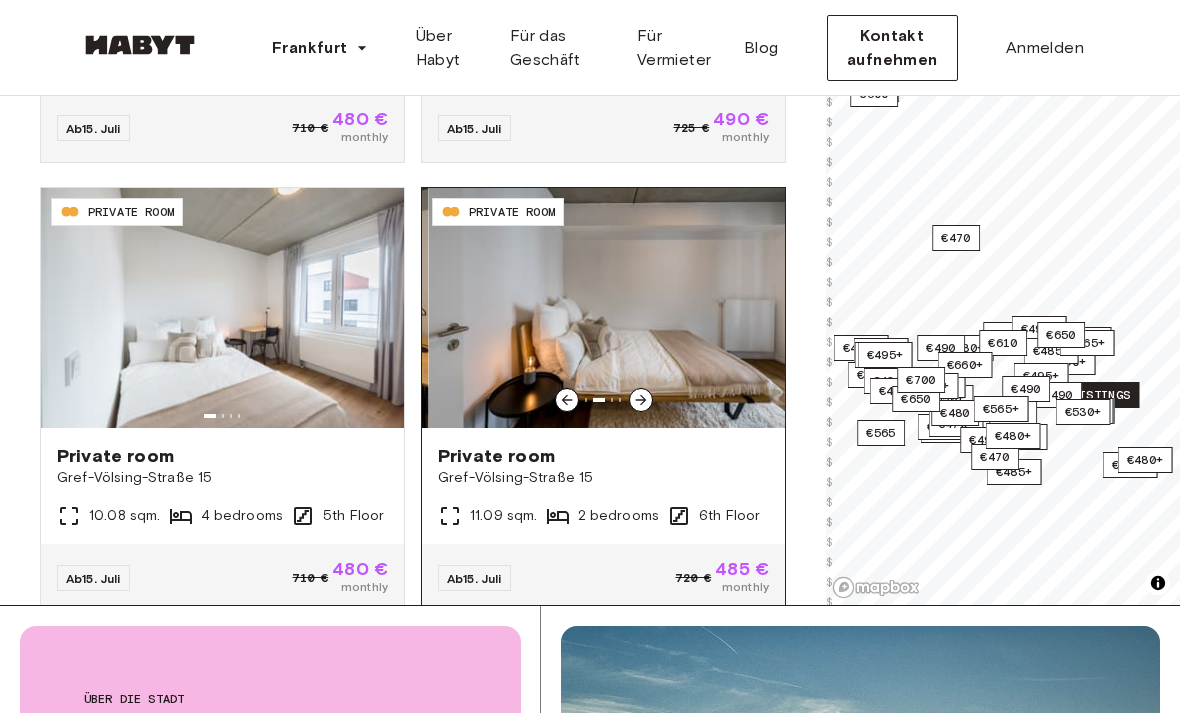 click 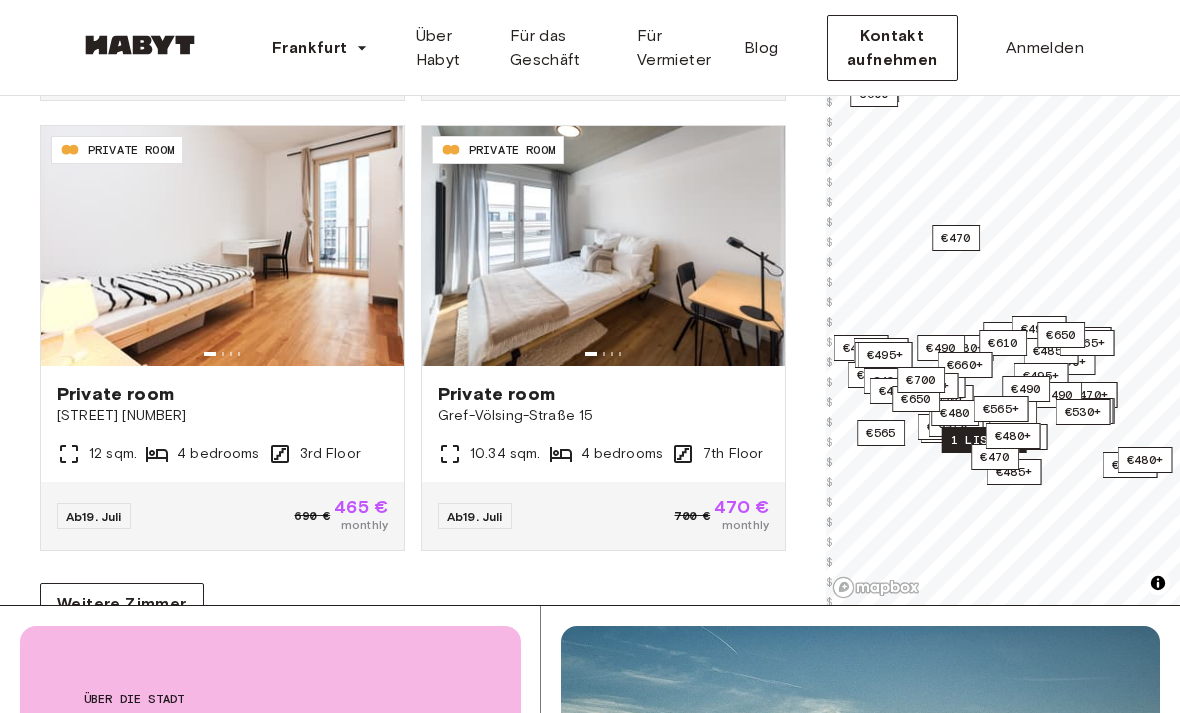 scroll, scrollTop: 8313, scrollLeft: 0, axis: vertical 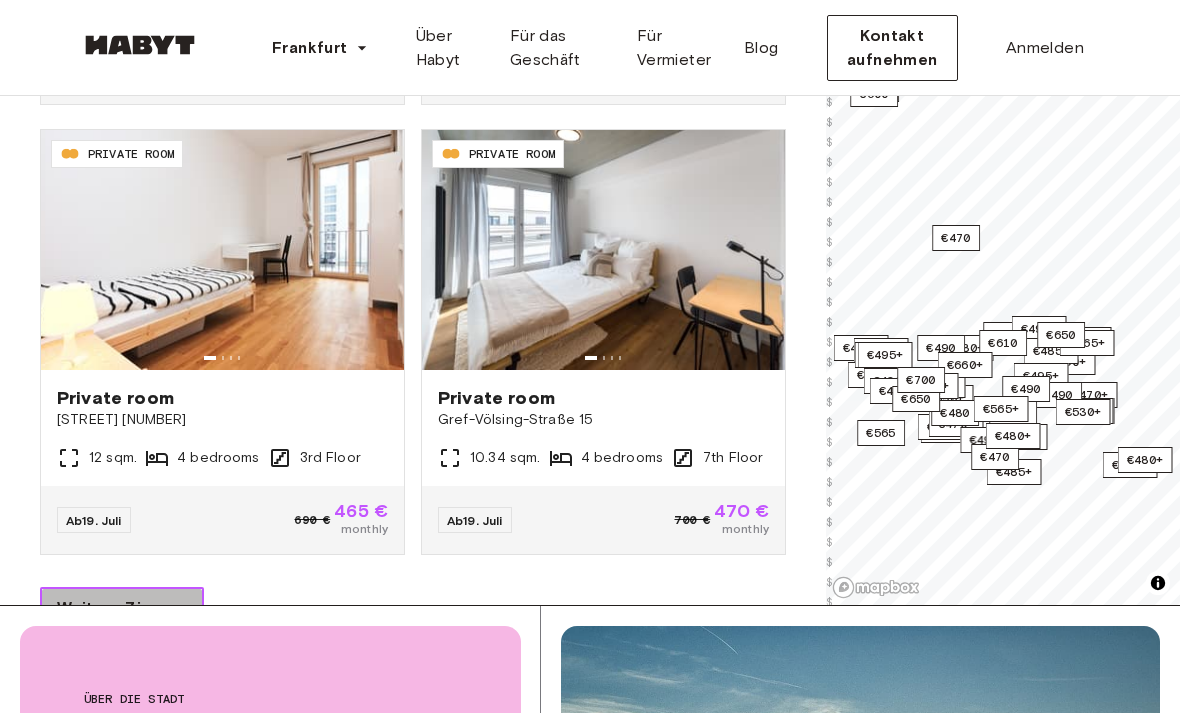 click on "Weitere Zimmer" at bounding box center (122, 608) 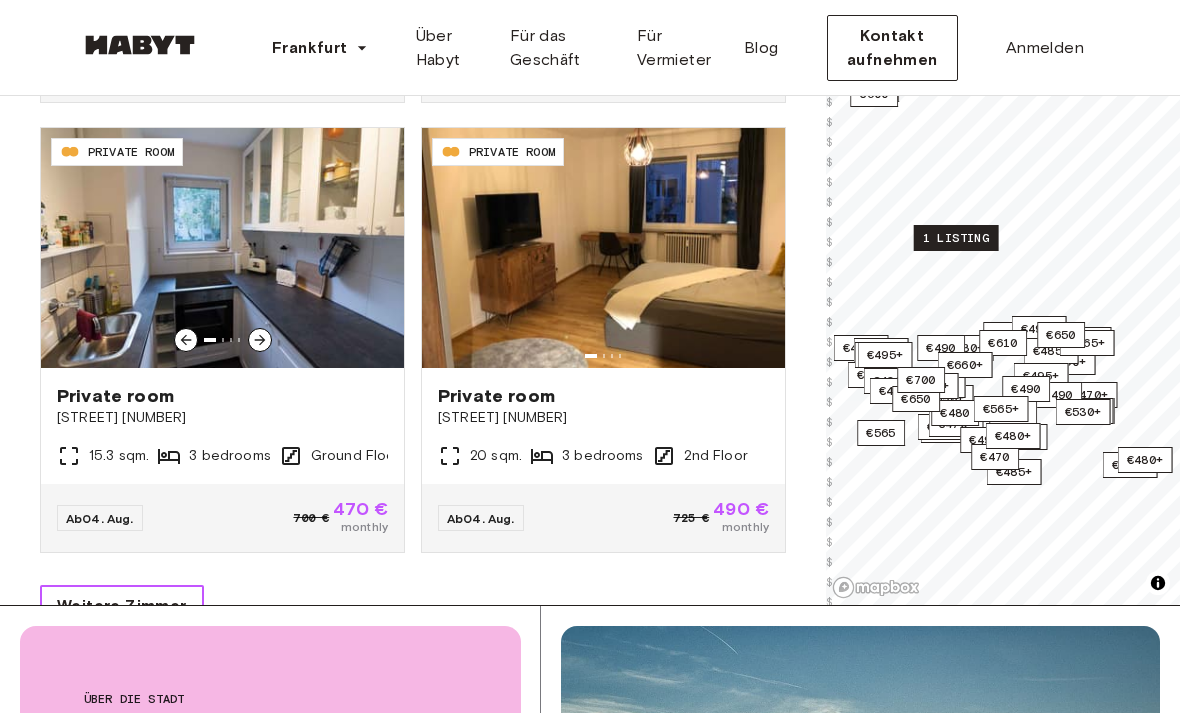 scroll, scrollTop: 12813, scrollLeft: 0, axis: vertical 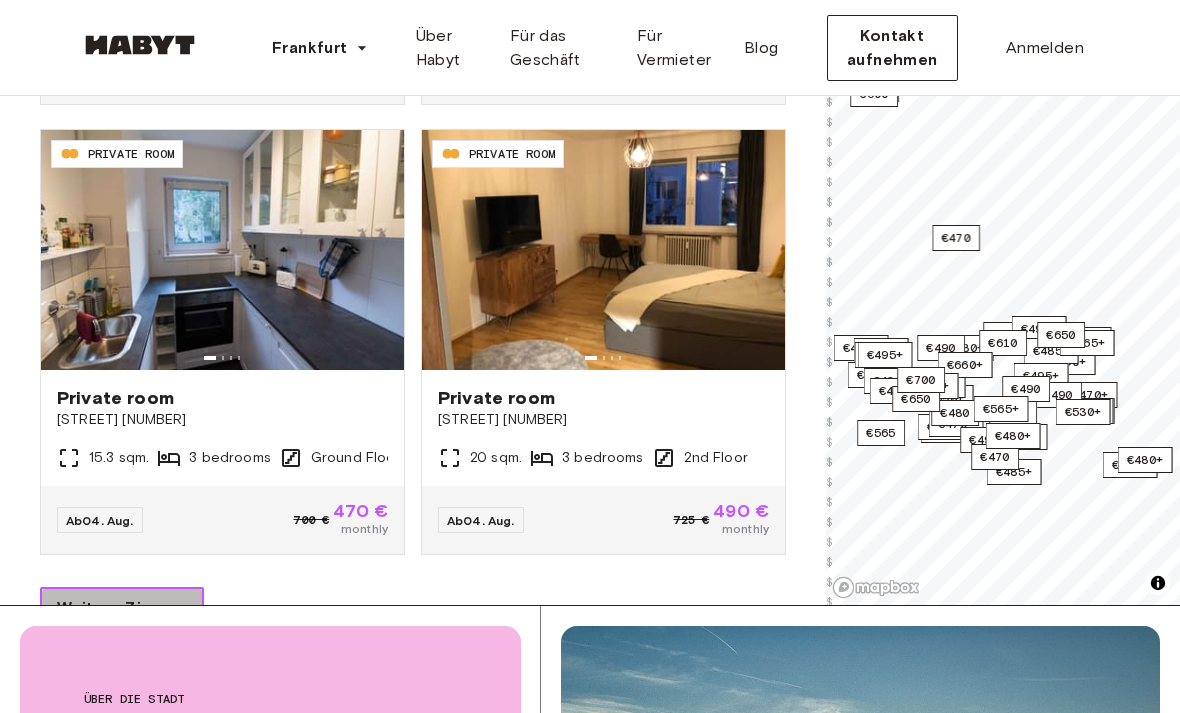 click on "Weitere Zimmer" at bounding box center (122, 608) 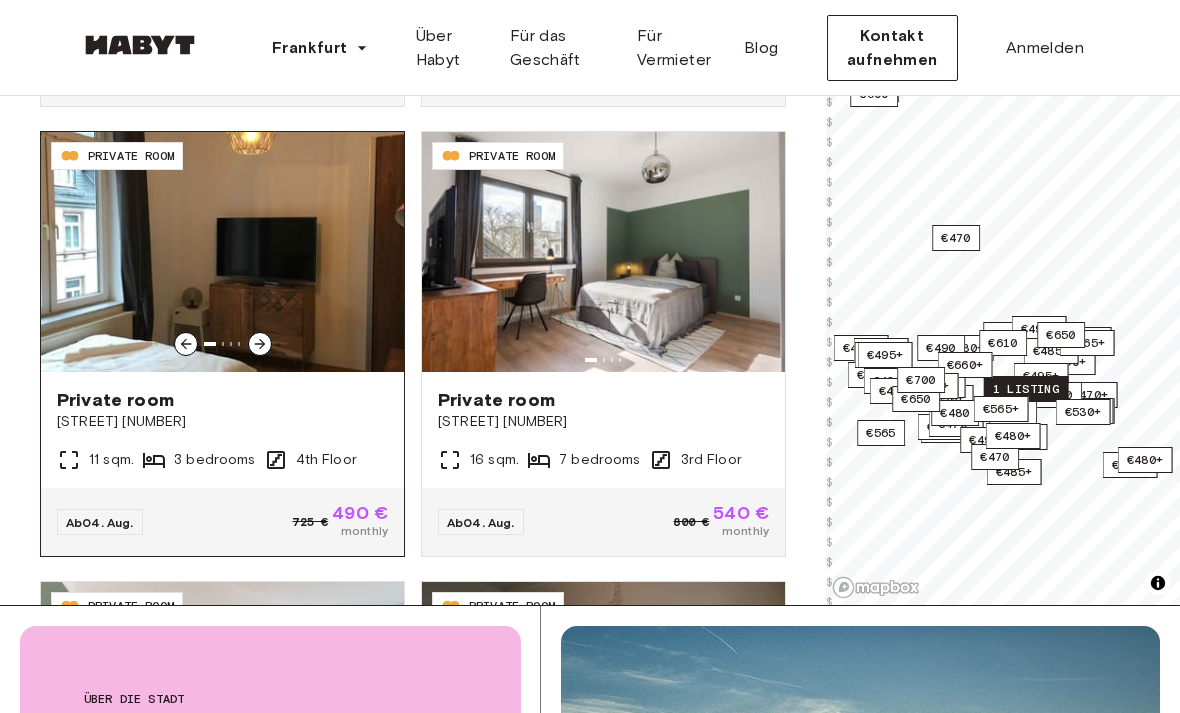 scroll, scrollTop: 13265, scrollLeft: 0, axis: vertical 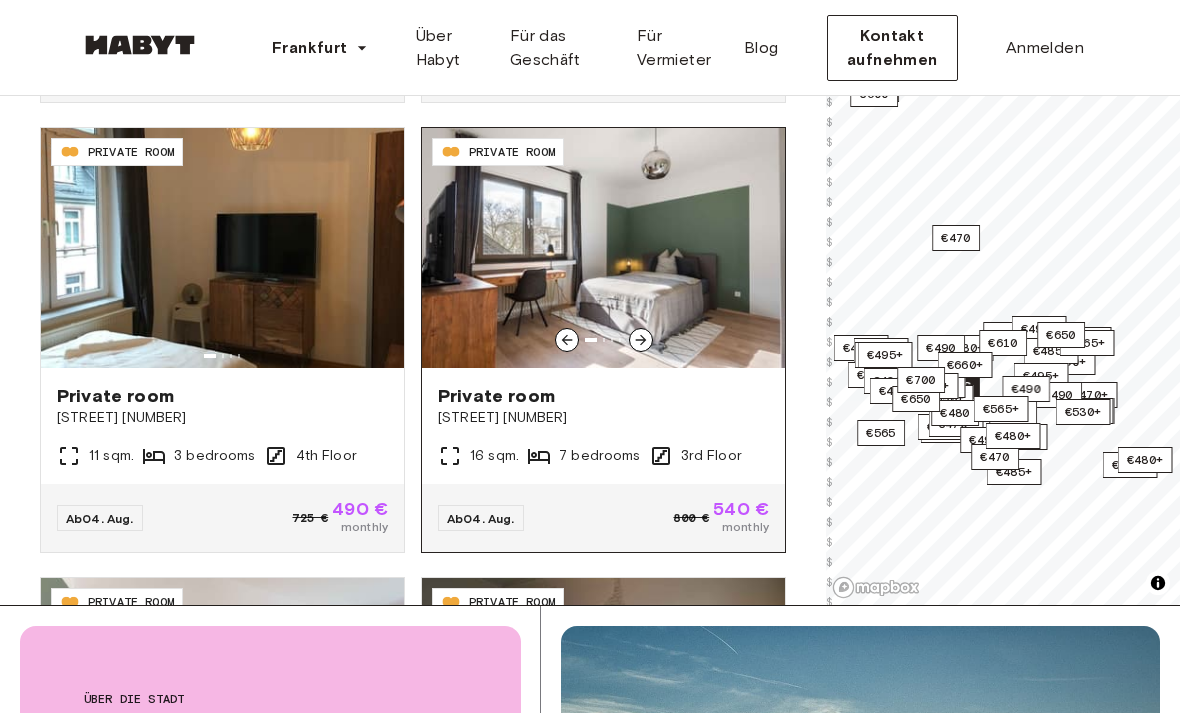 click 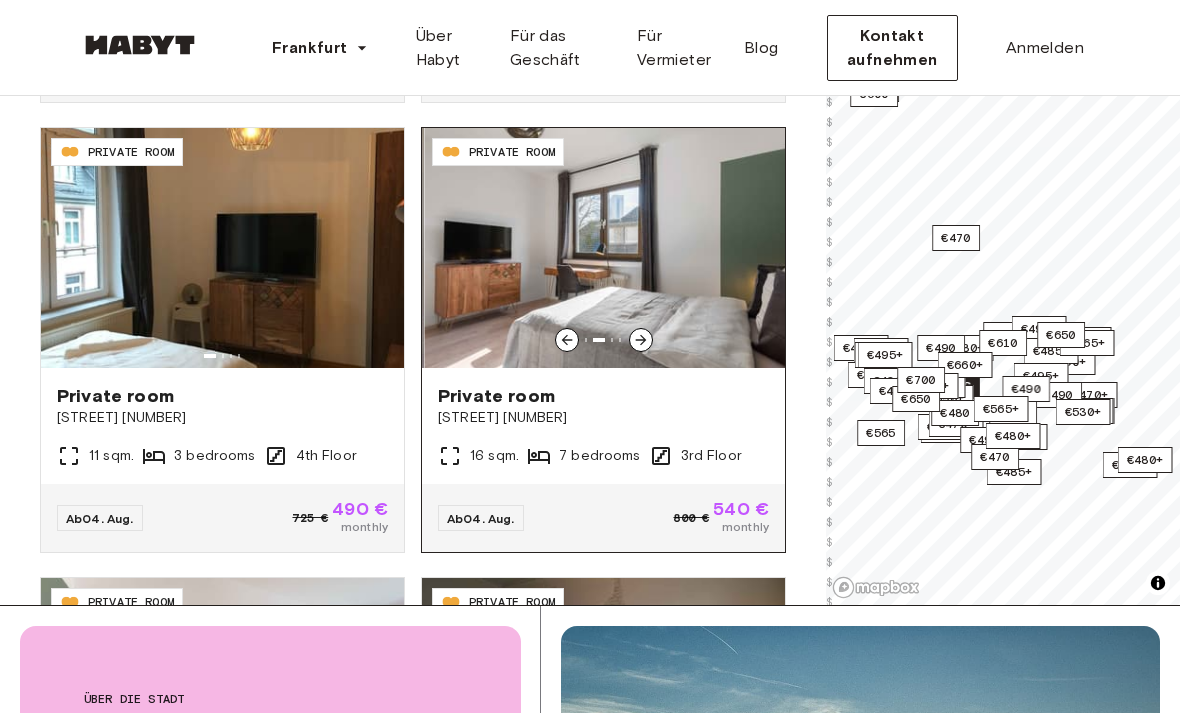 click 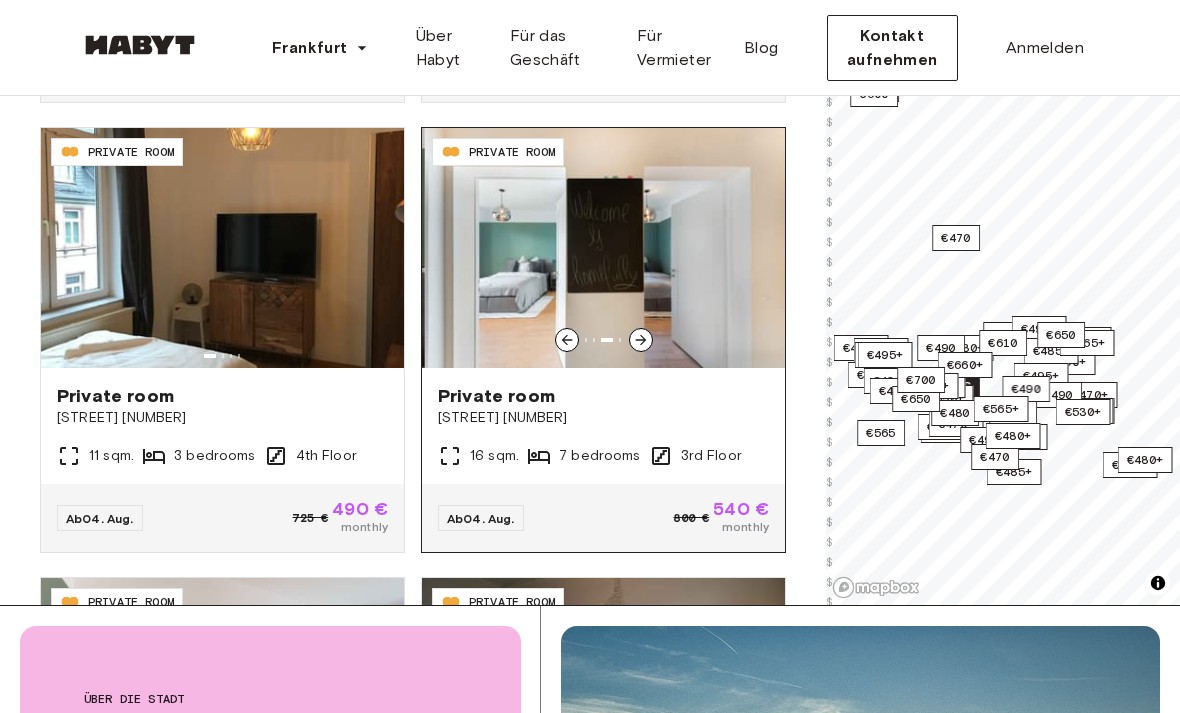 click 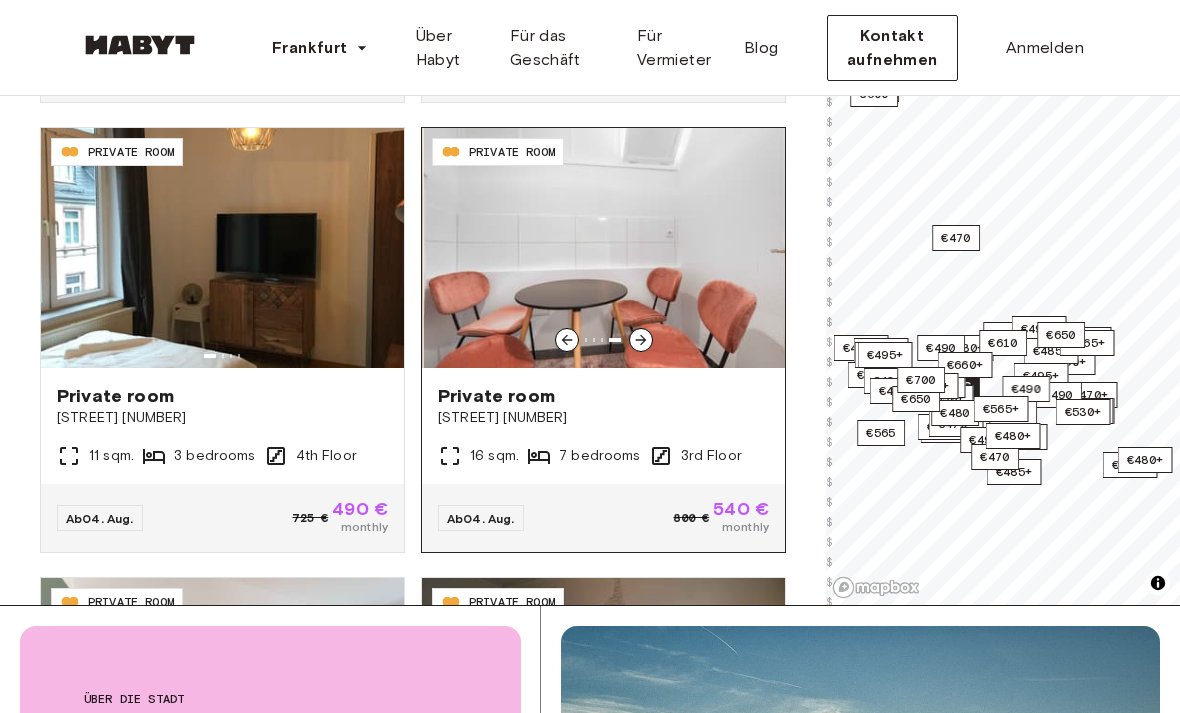 click 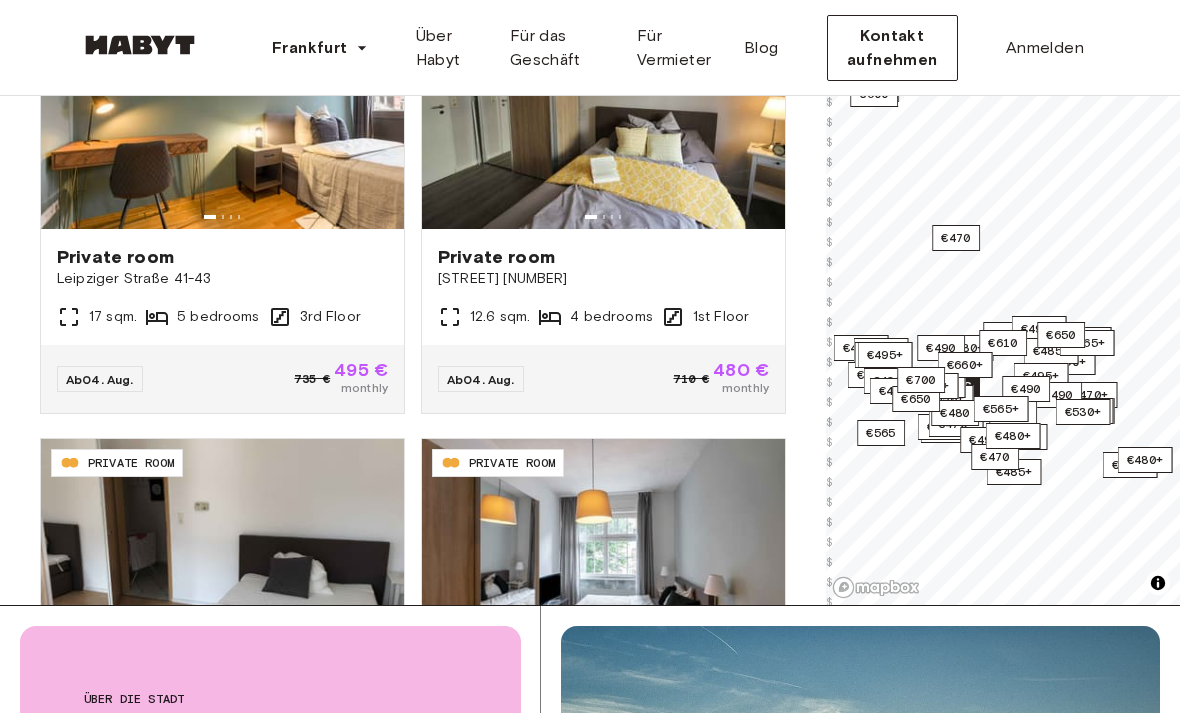 scroll, scrollTop: 13765, scrollLeft: 0, axis: vertical 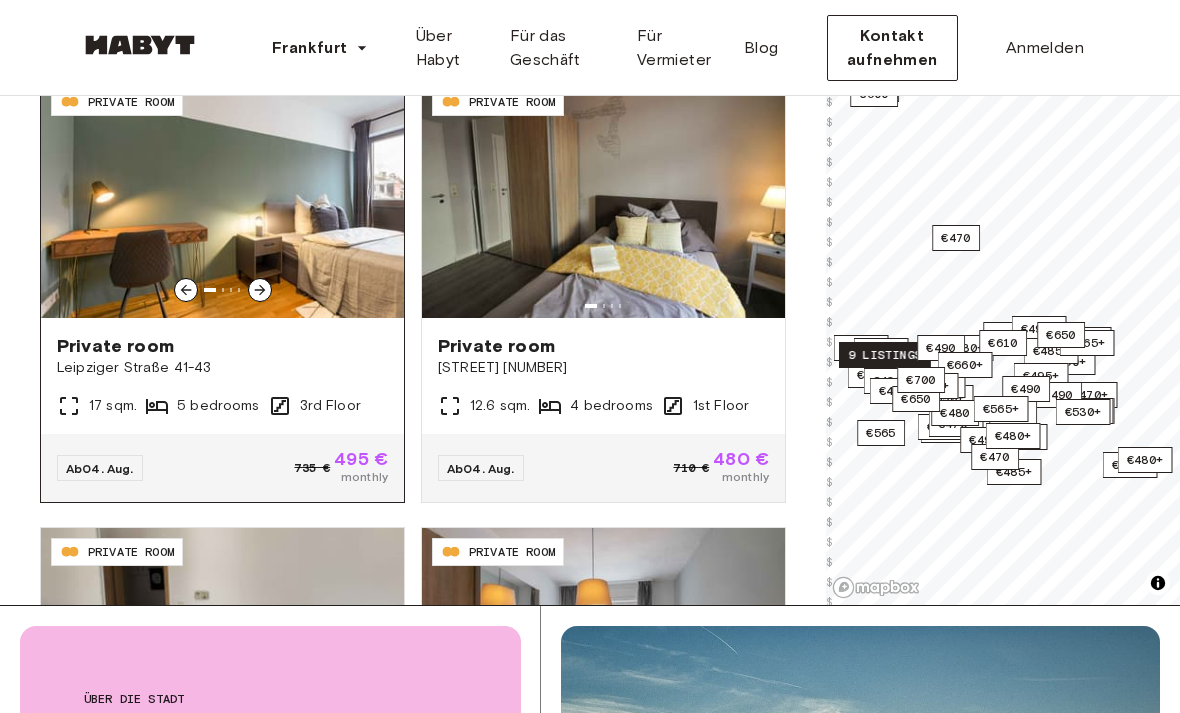 click 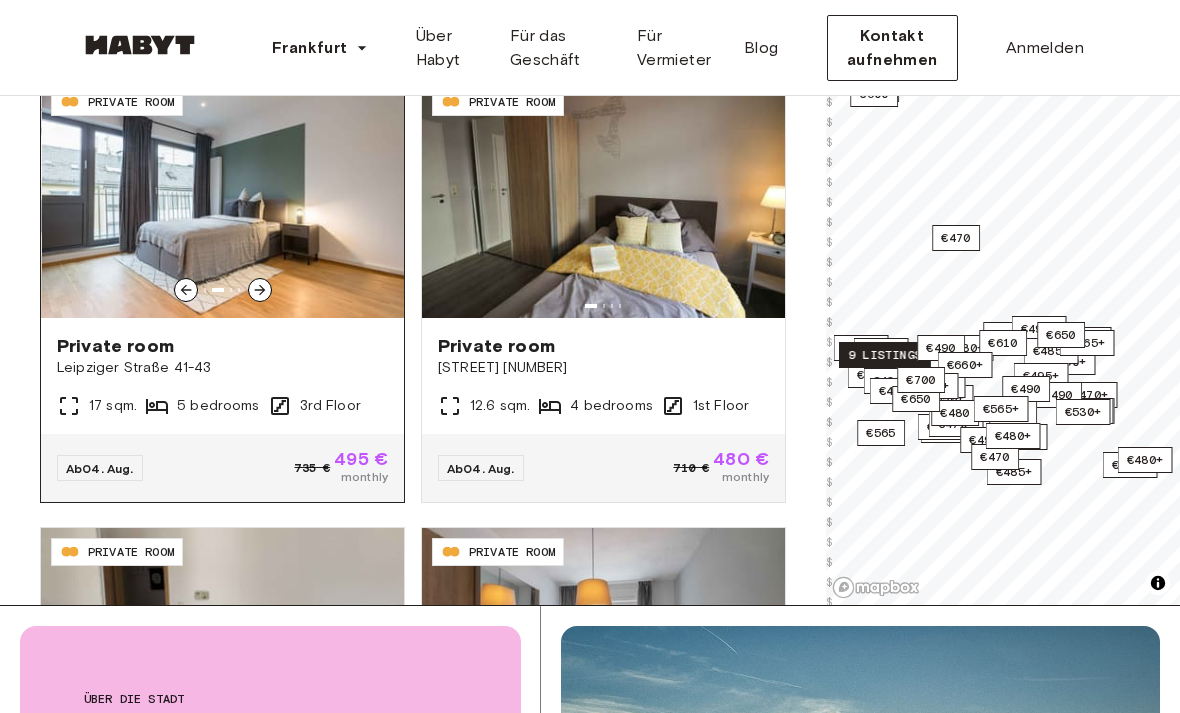 click 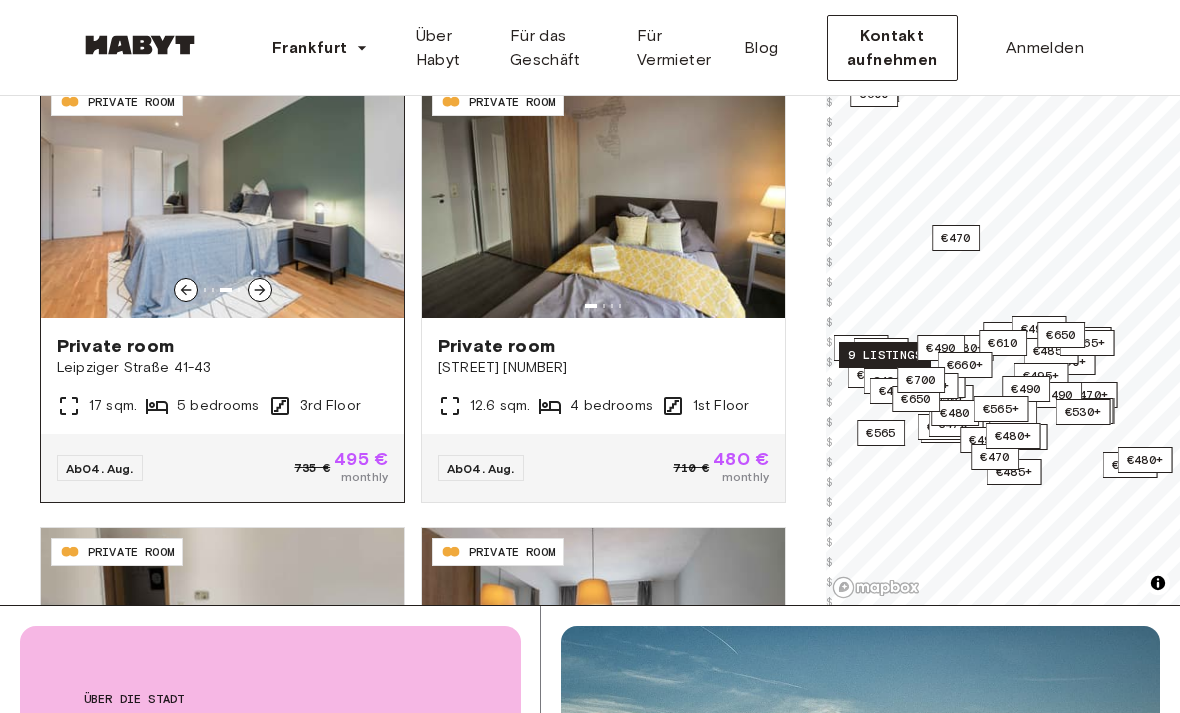 click 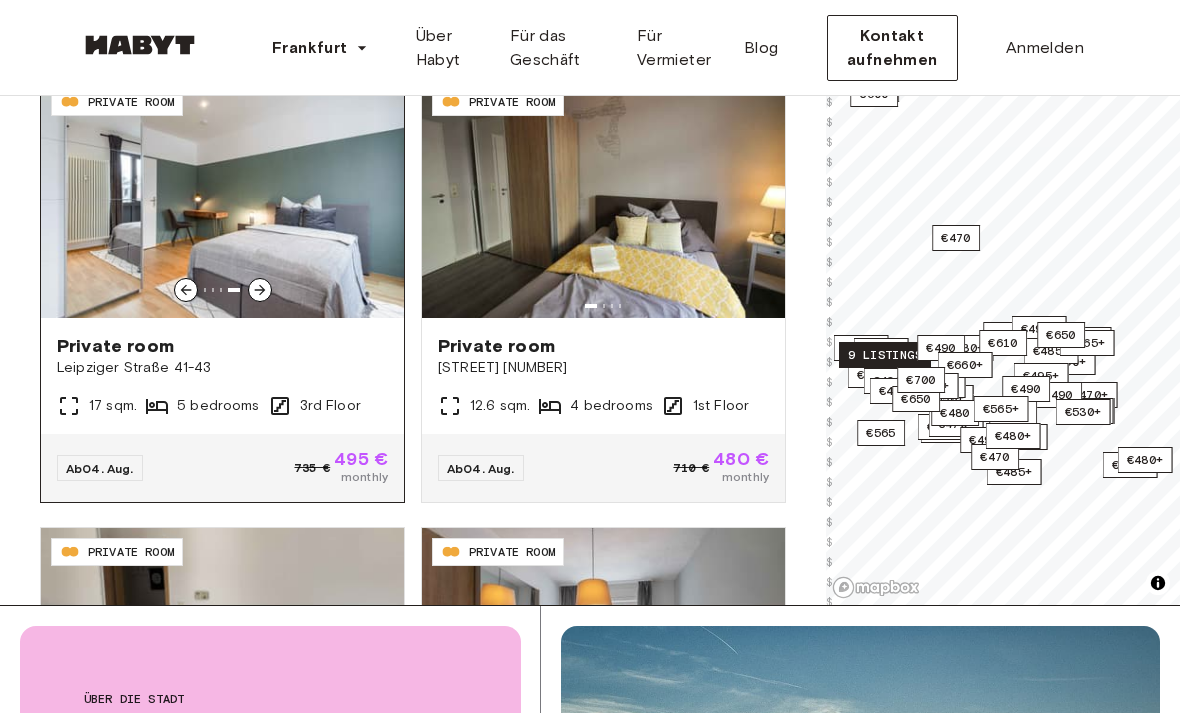 click 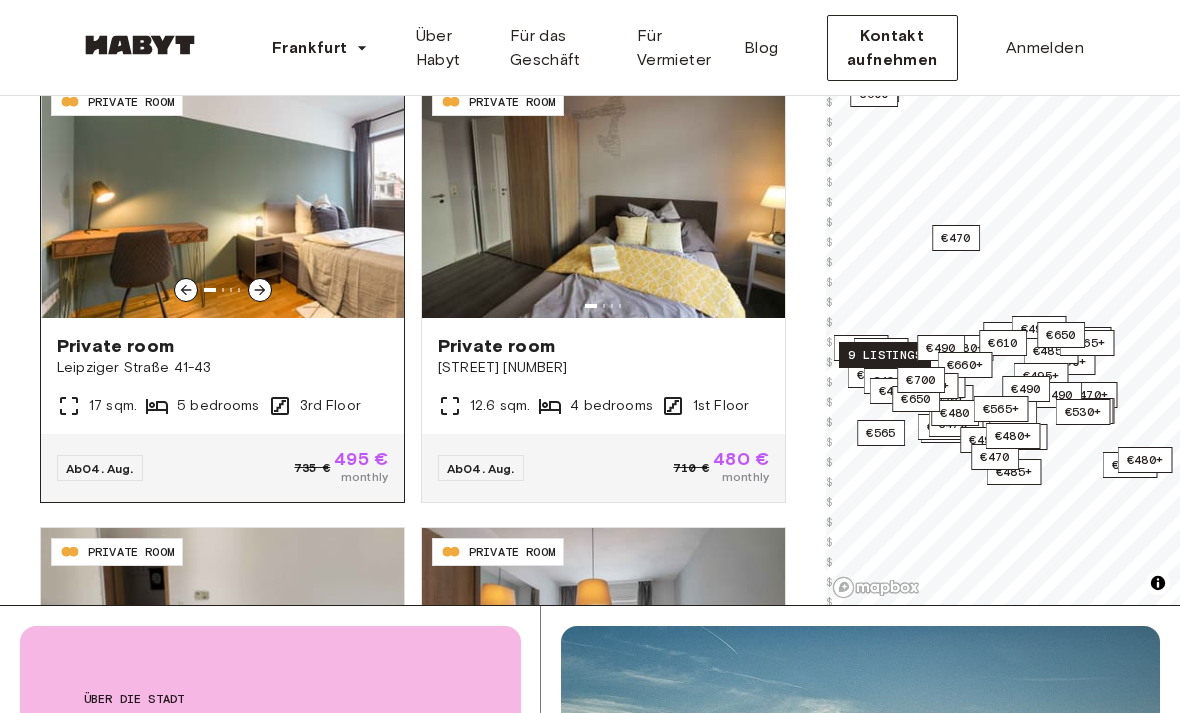 click 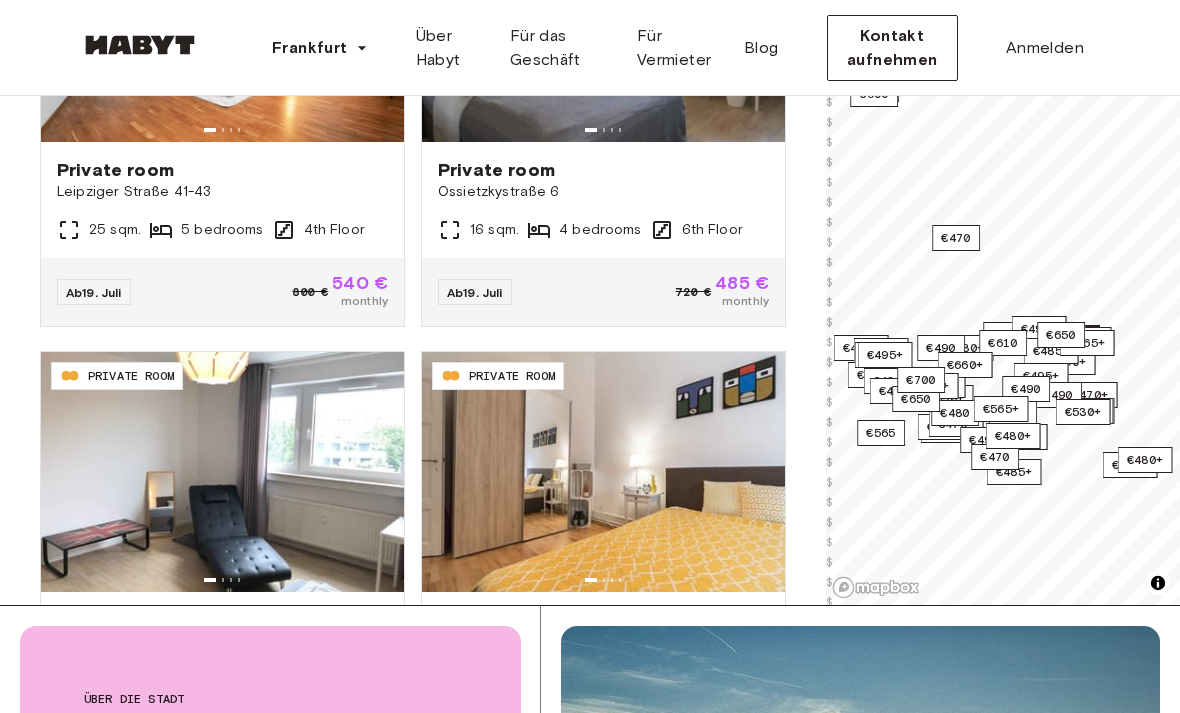 scroll, scrollTop: 9813, scrollLeft: 0, axis: vertical 